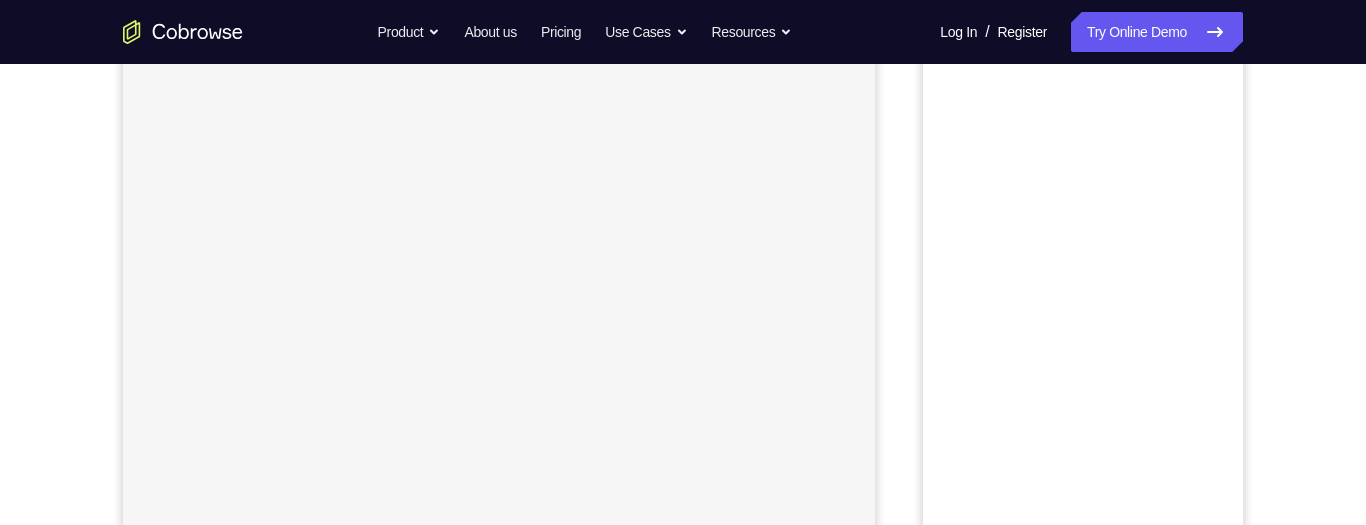 scroll, scrollTop: 161, scrollLeft: 0, axis: vertical 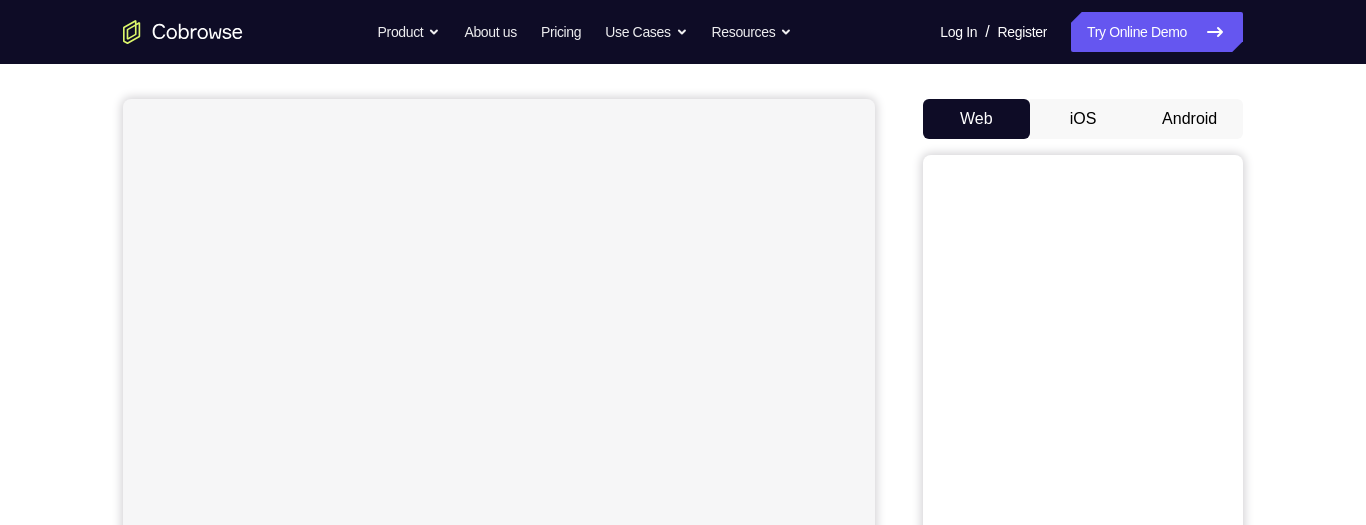 click on "Android" at bounding box center [1189, 119] 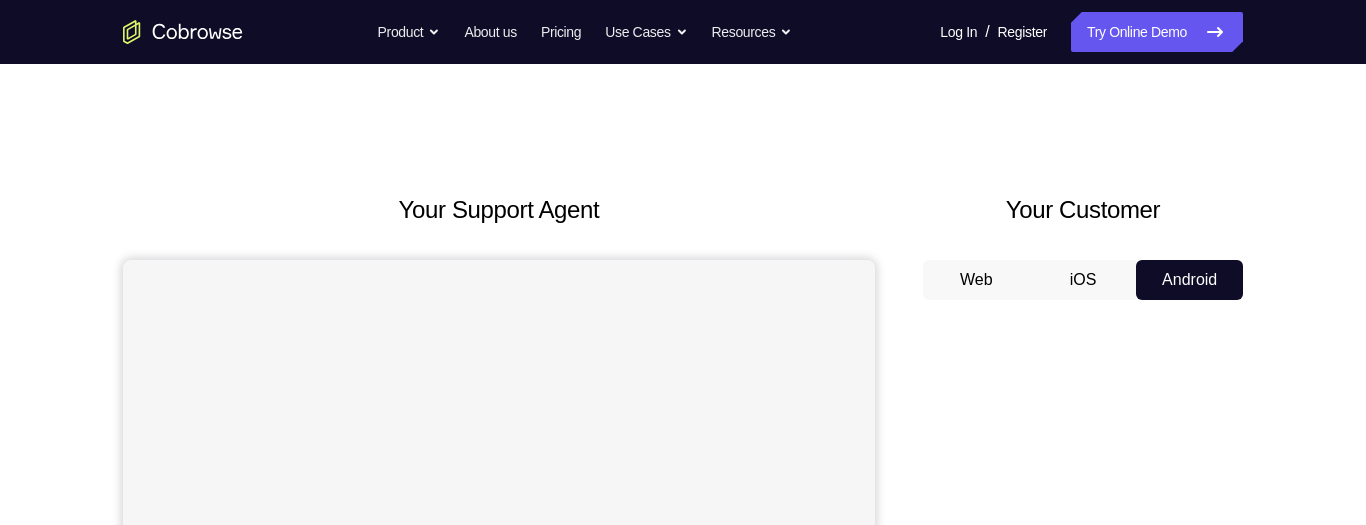 scroll, scrollTop: 361, scrollLeft: 0, axis: vertical 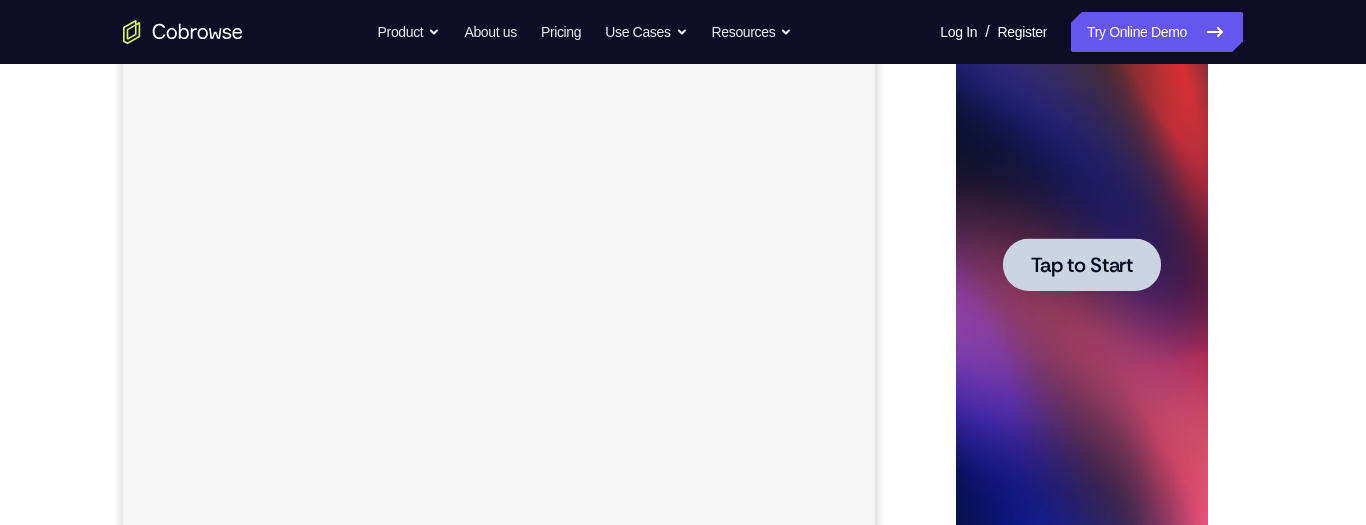 click on "Tap to Start" at bounding box center (1081, 265) 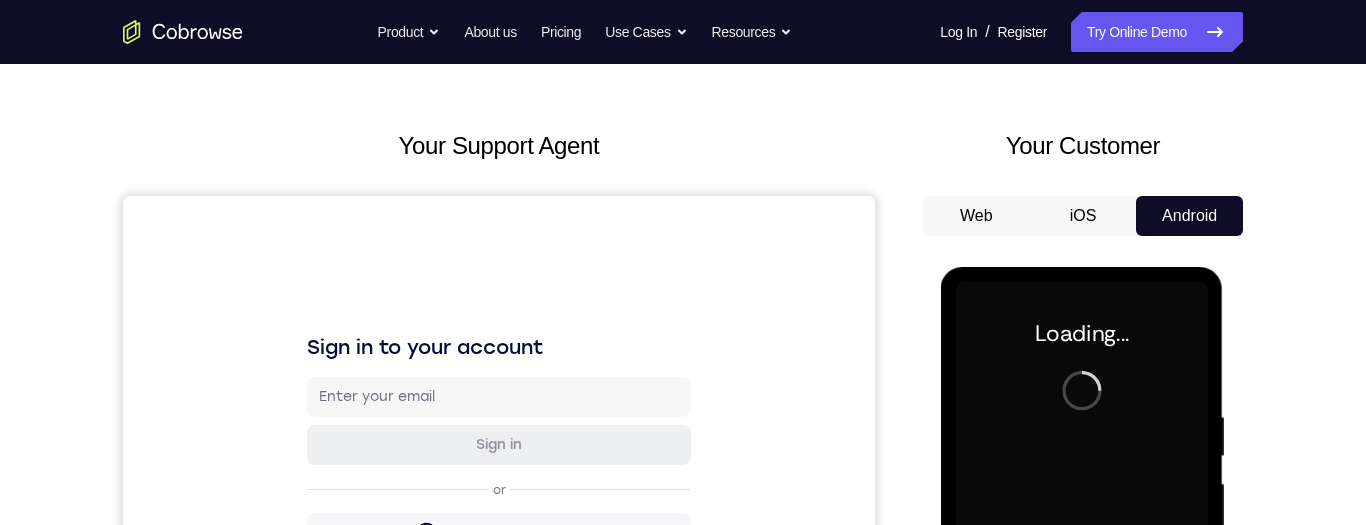 scroll, scrollTop: 0, scrollLeft: 0, axis: both 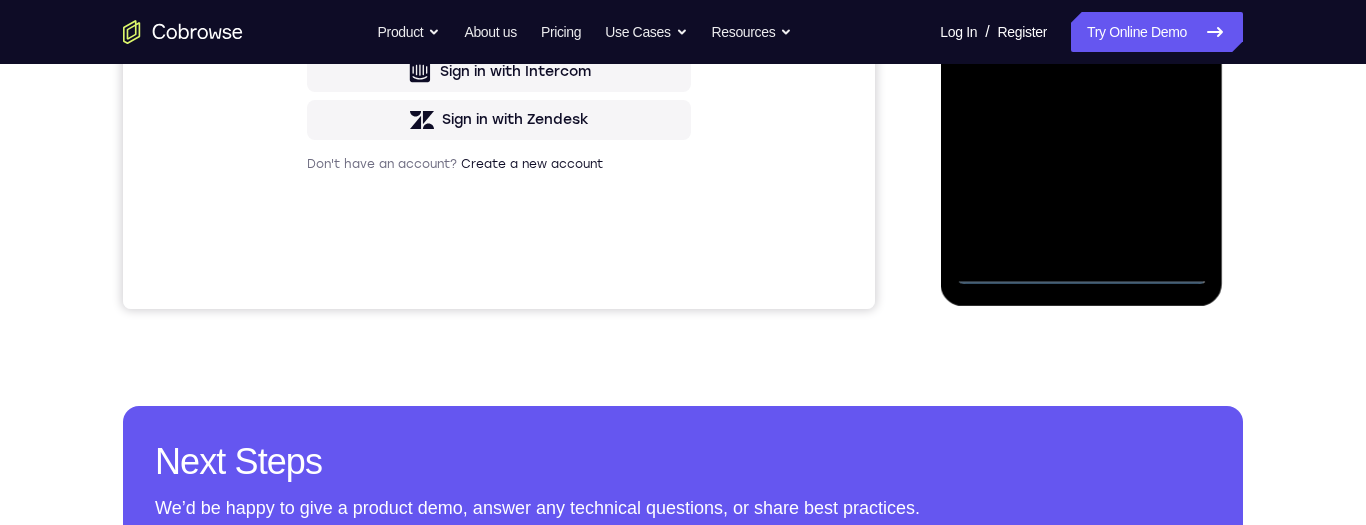 click at bounding box center [1081, 5] 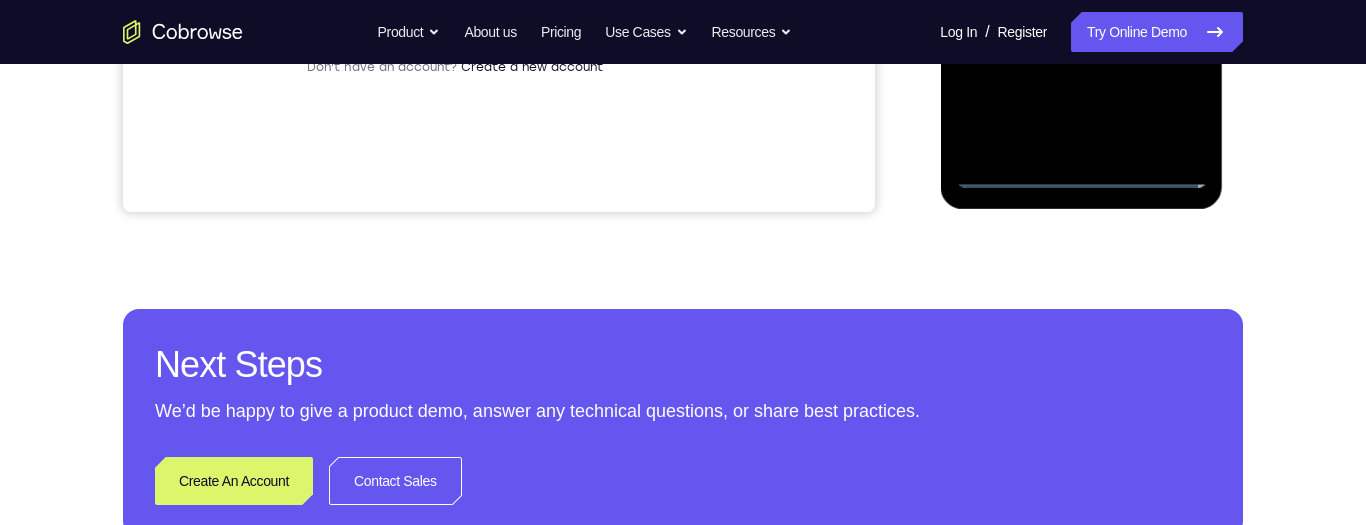 click at bounding box center (1081, -92) 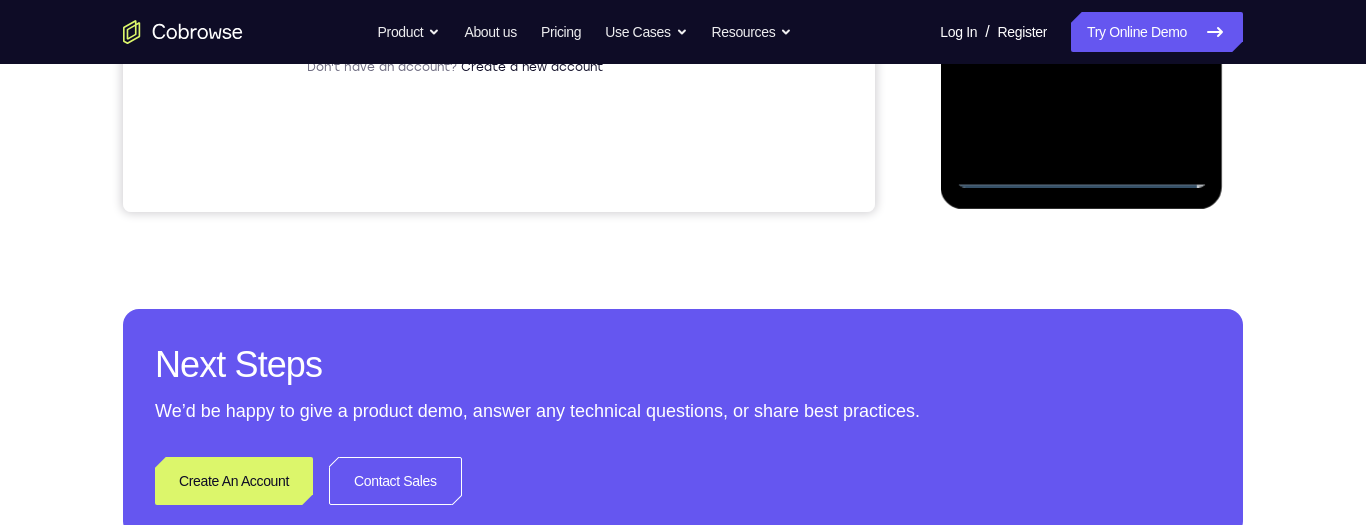 scroll, scrollTop: 573, scrollLeft: 0, axis: vertical 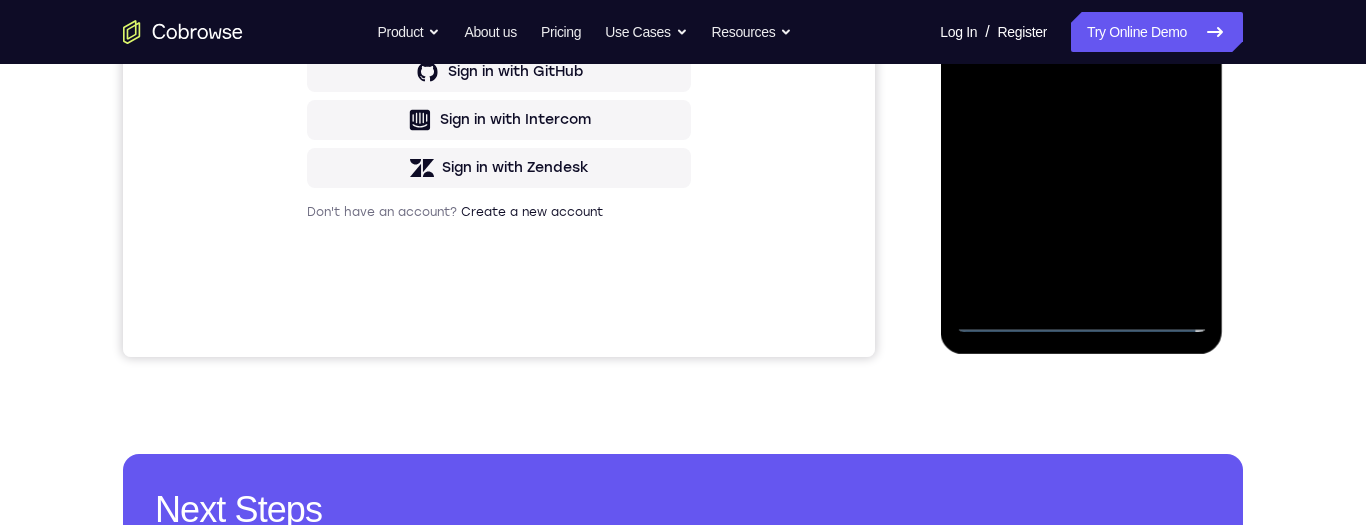click at bounding box center [1081, 53] 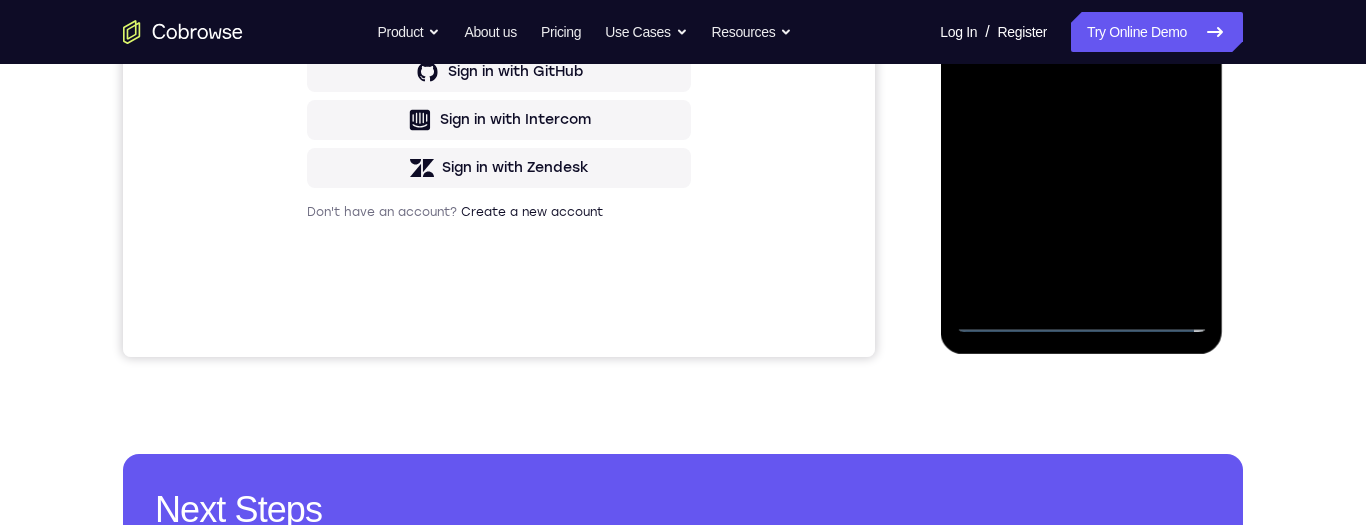 click at bounding box center [1081, 53] 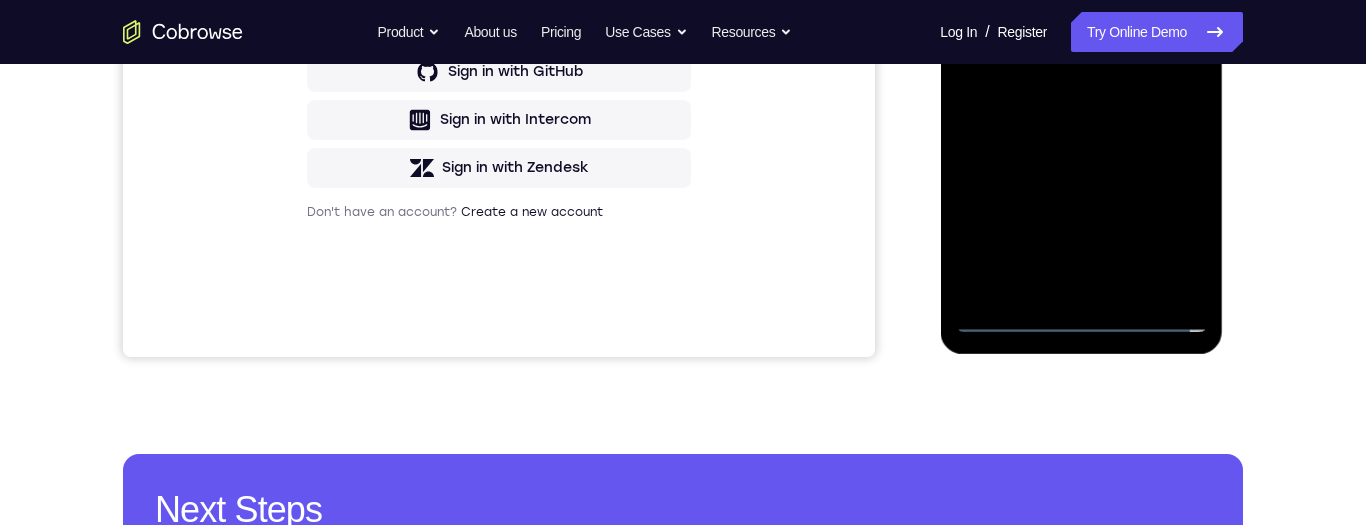 click at bounding box center (1081, 53) 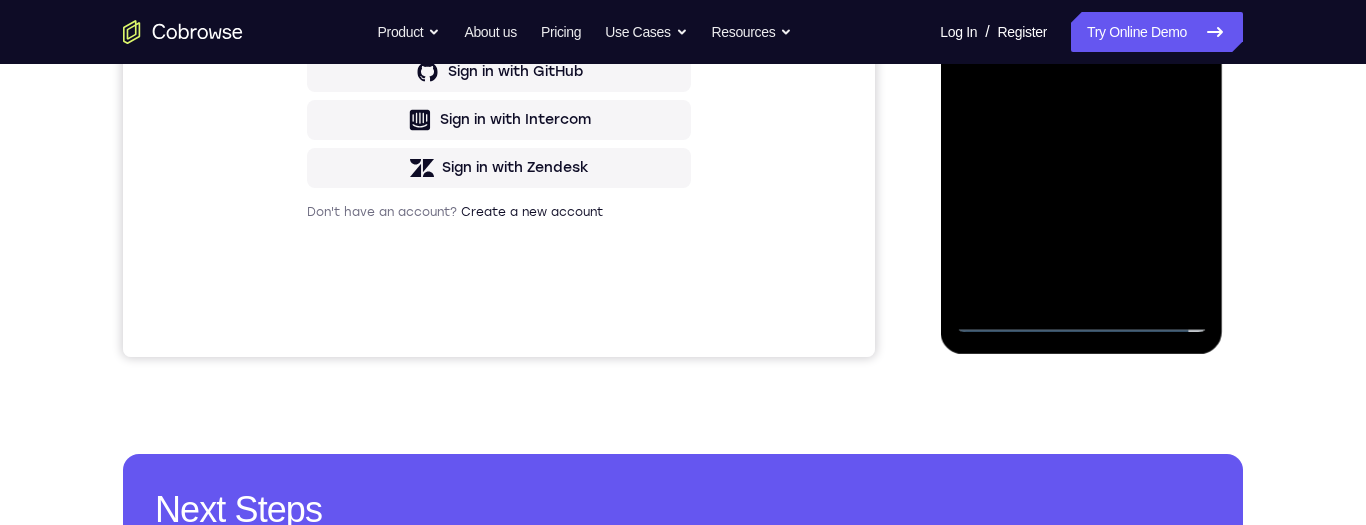 scroll, scrollTop: 443, scrollLeft: 0, axis: vertical 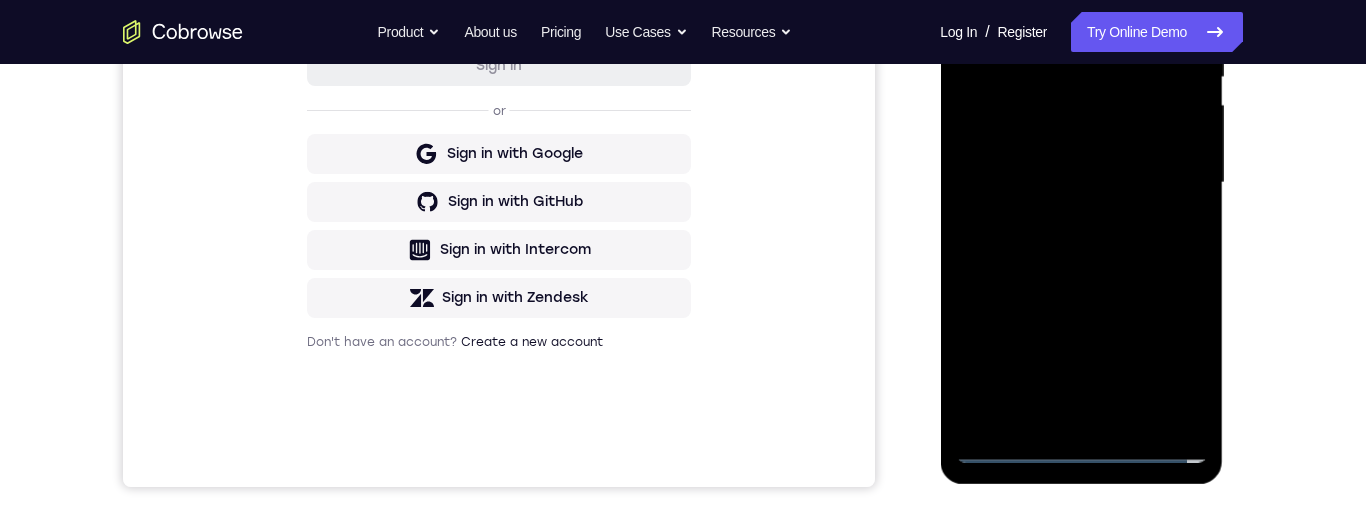 click at bounding box center [1081, 183] 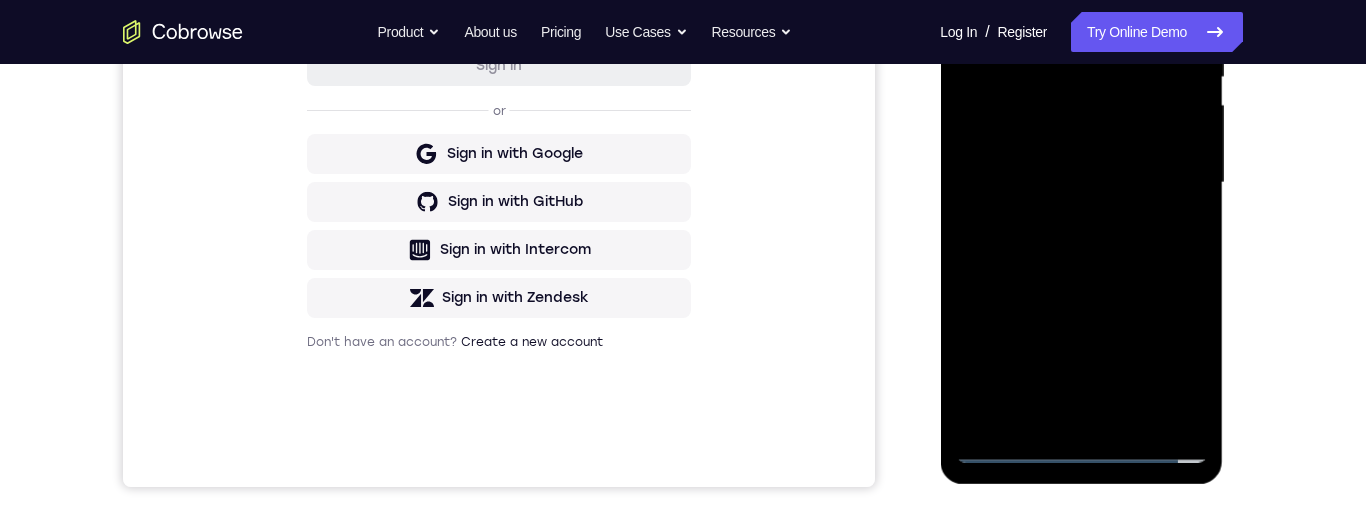 click at bounding box center (1081, 183) 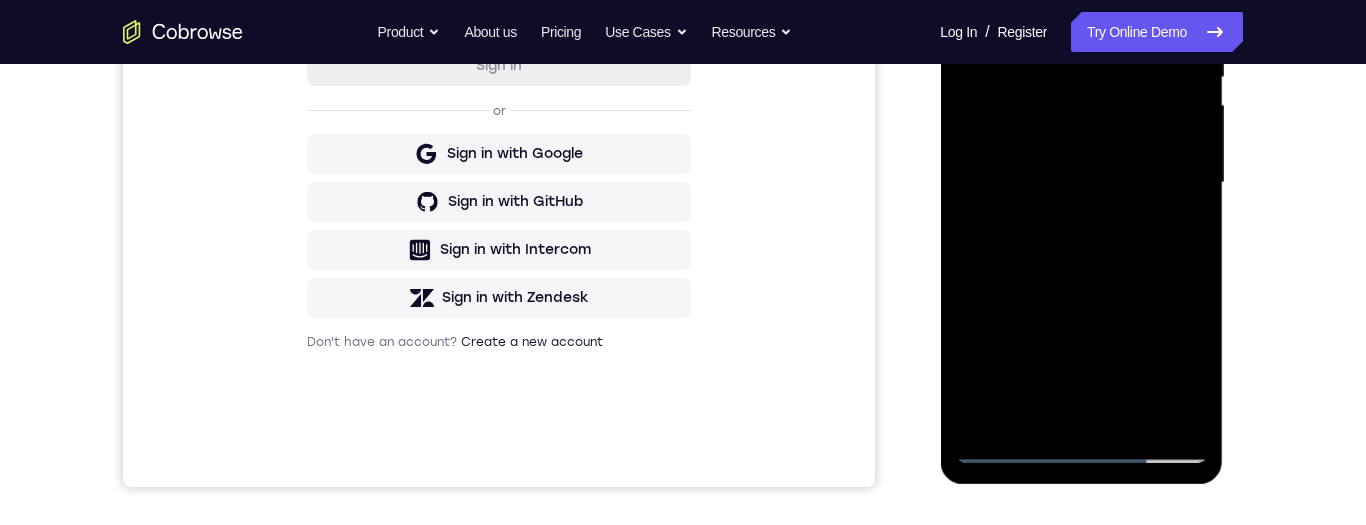 click at bounding box center [1081, 183] 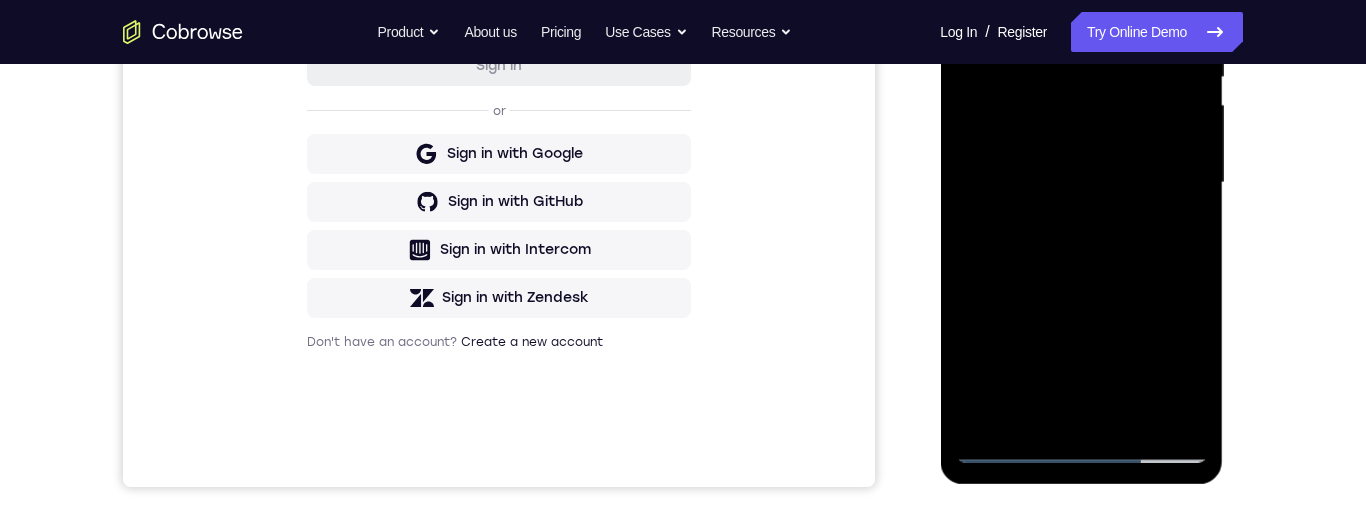 click at bounding box center [1081, 183] 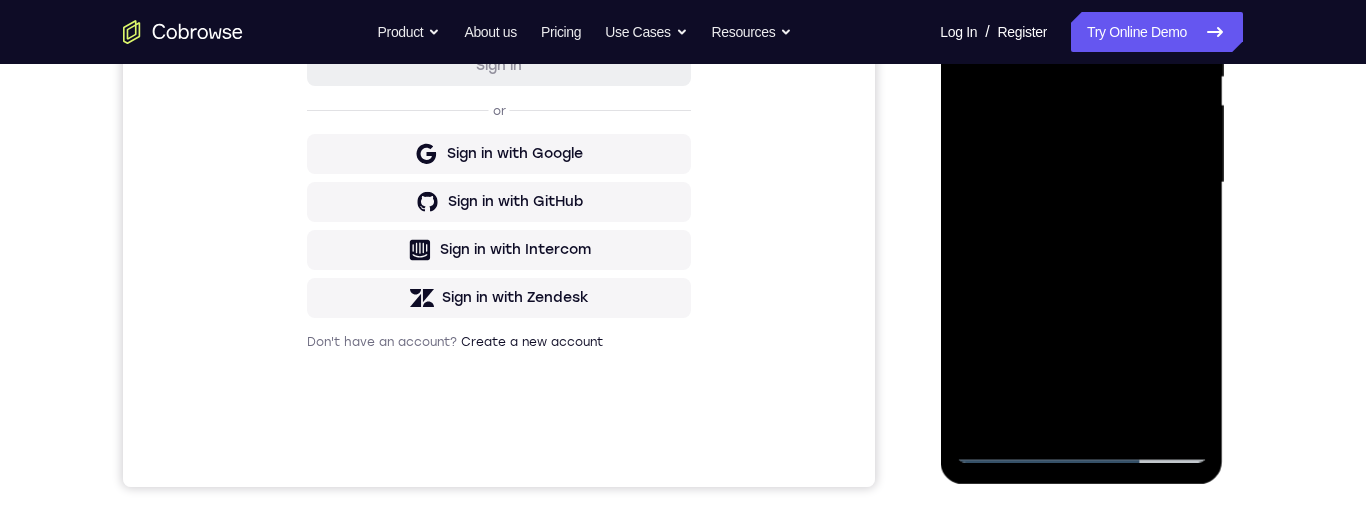 click at bounding box center [1081, 183] 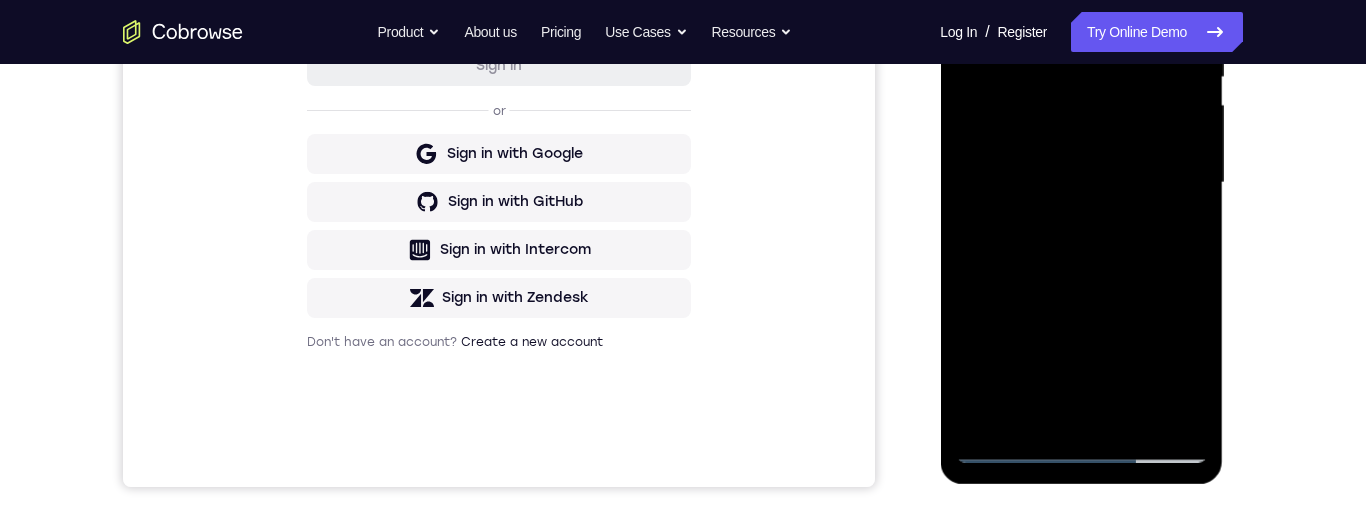 click at bounding box center [1081, 183] 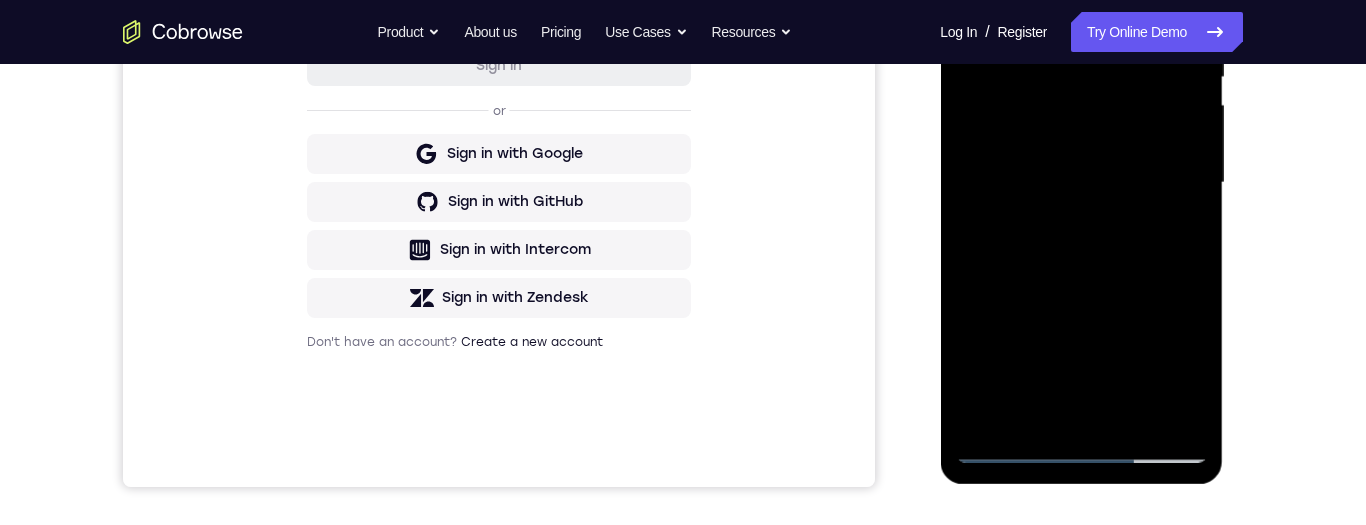 click at bounding box center (1081, 183) 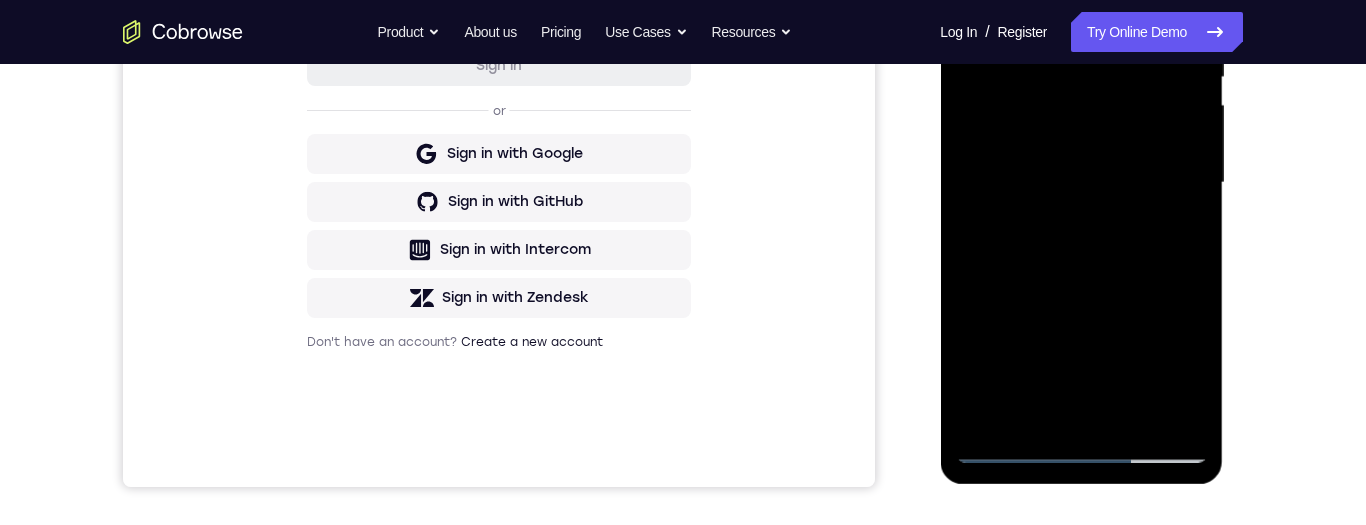 click at bounding box center [1081, 183] 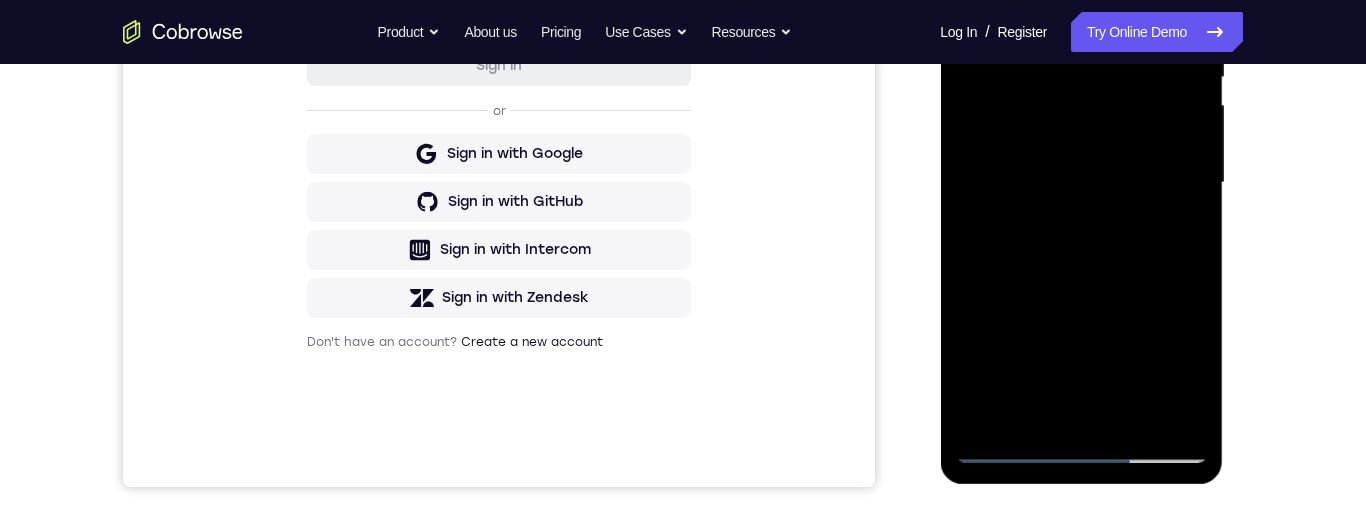 click at bounding box center (1081, 183) 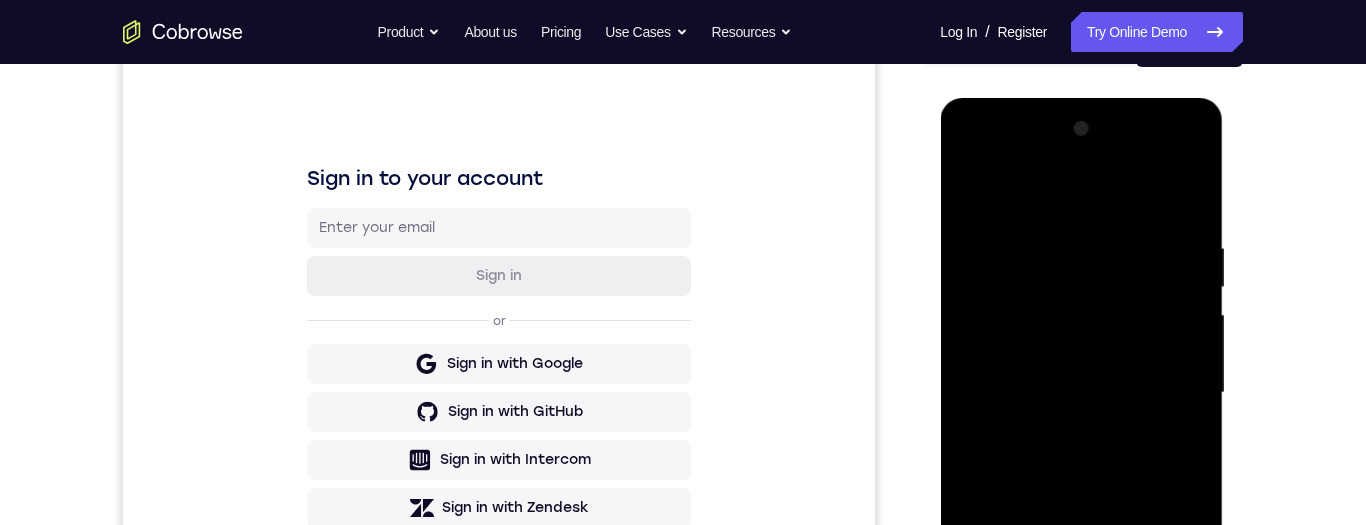 scroll, scrollTop: 139, scrollLeft: 0, axis: vertical 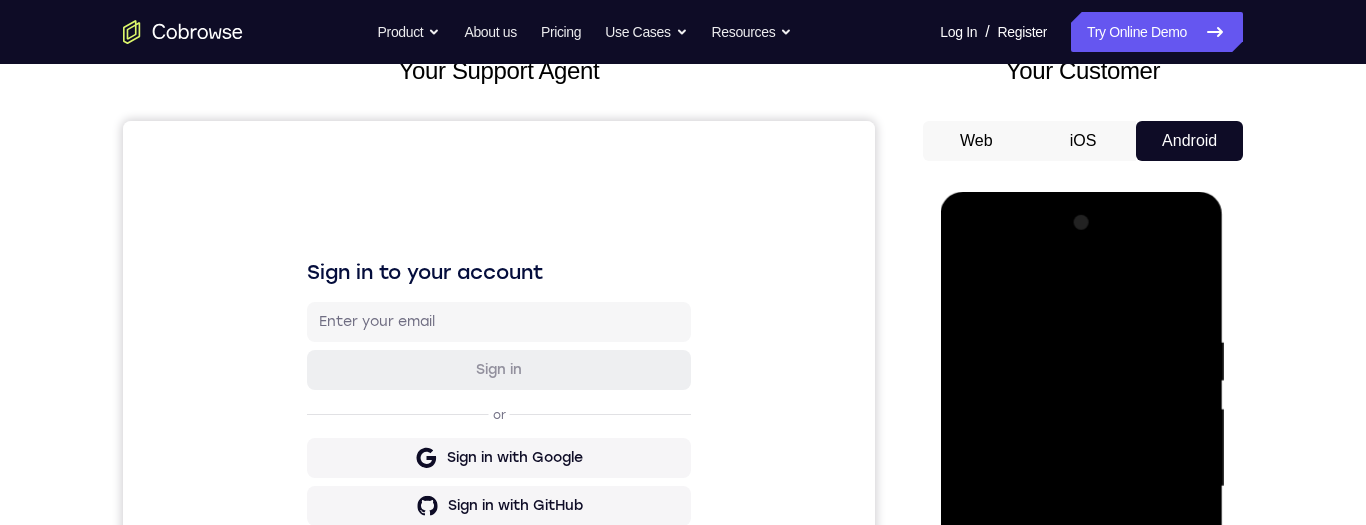 click at bounding box center (1081, 487) 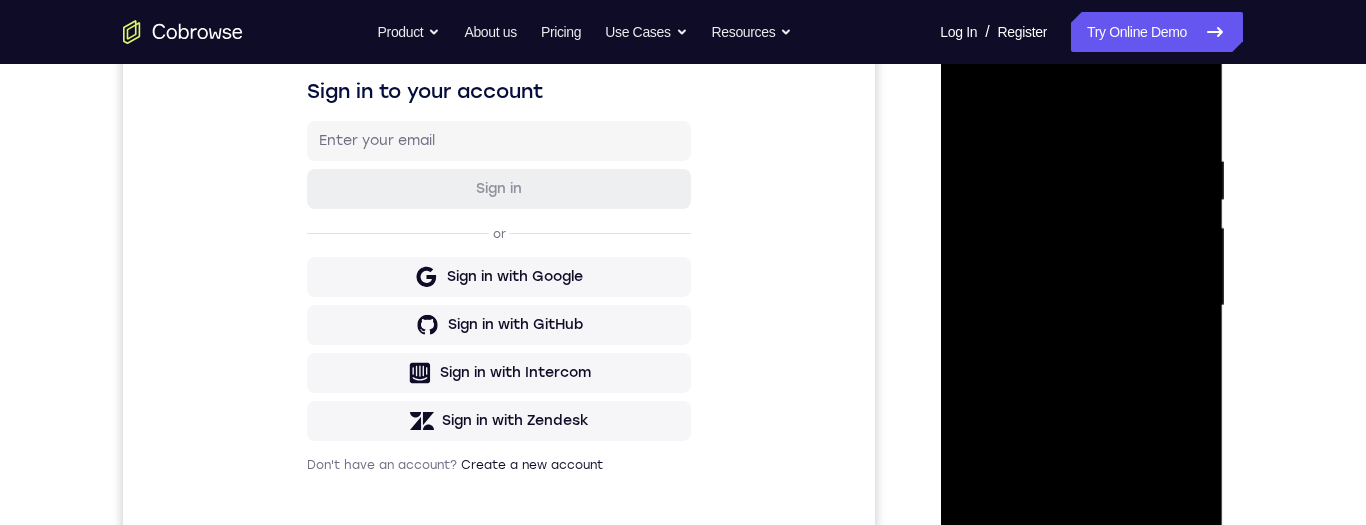 scroll, scrollTop: 316, scrollLeft: 0, axis: vertical 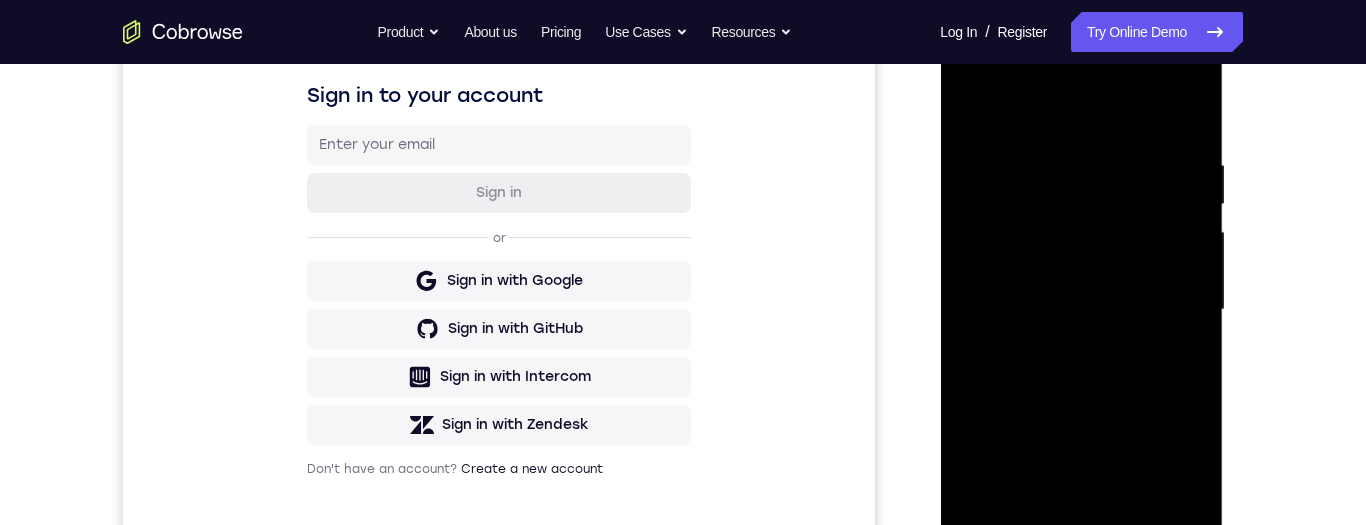 click at bounding box center (1081, 310) 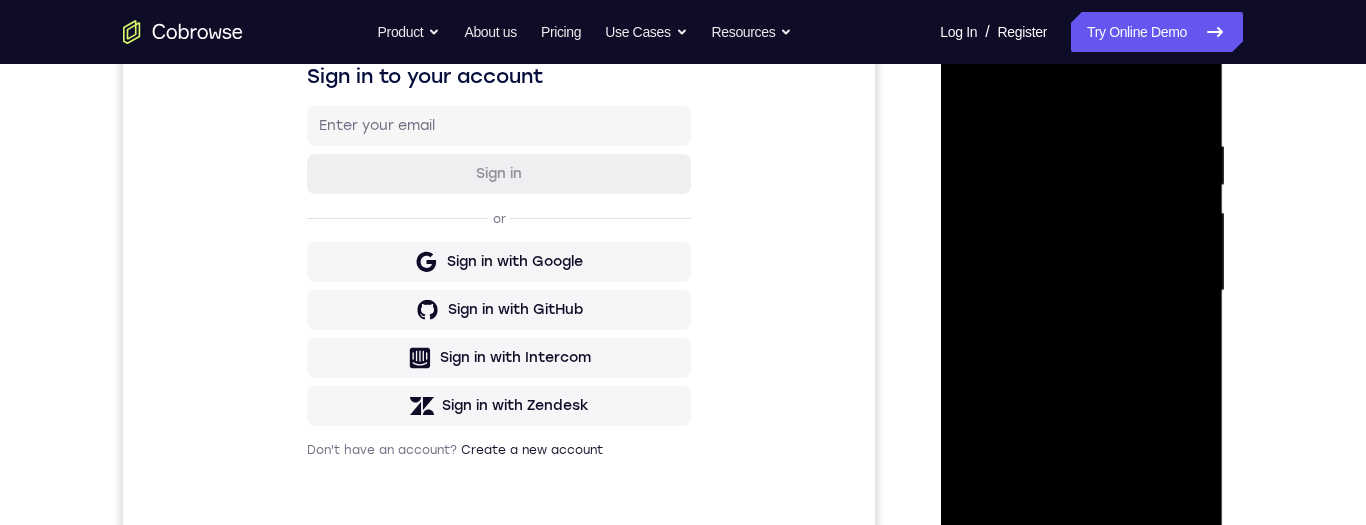 scroll, scrollTop: 326, scrollLeft: 0, axis: vertical 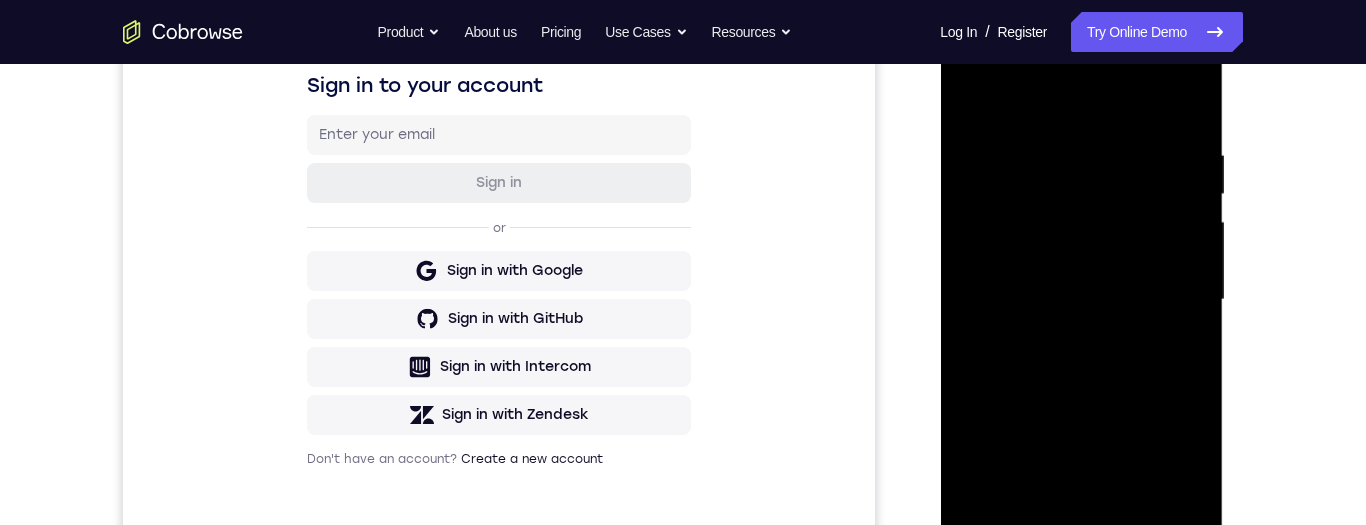 click at bounding box center [1081, 300] 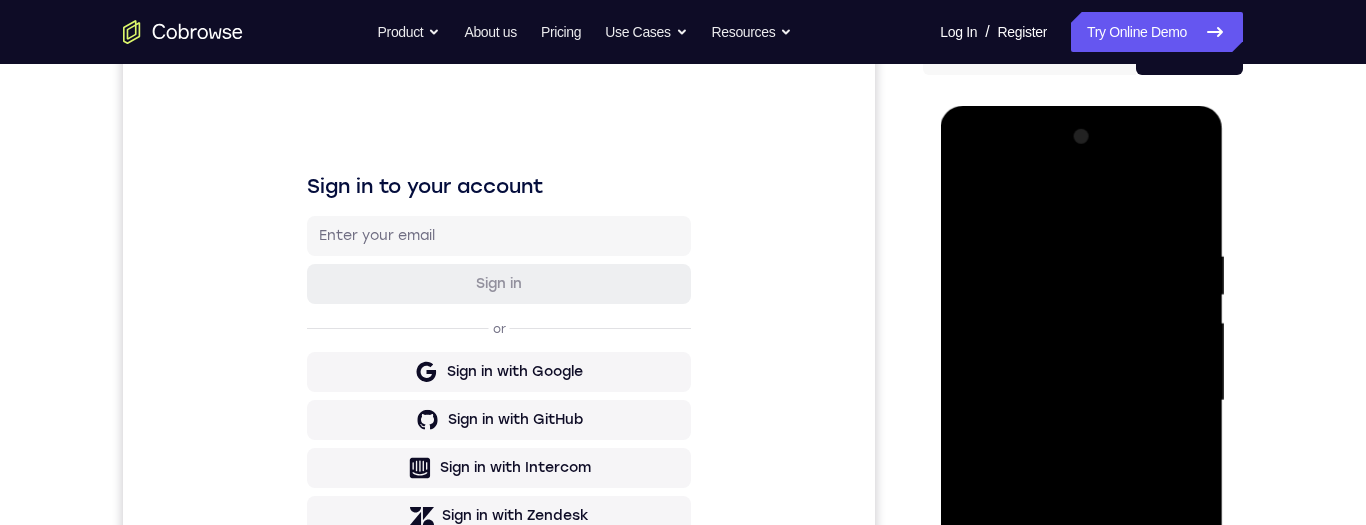 click at bounding box center (1081, 401) 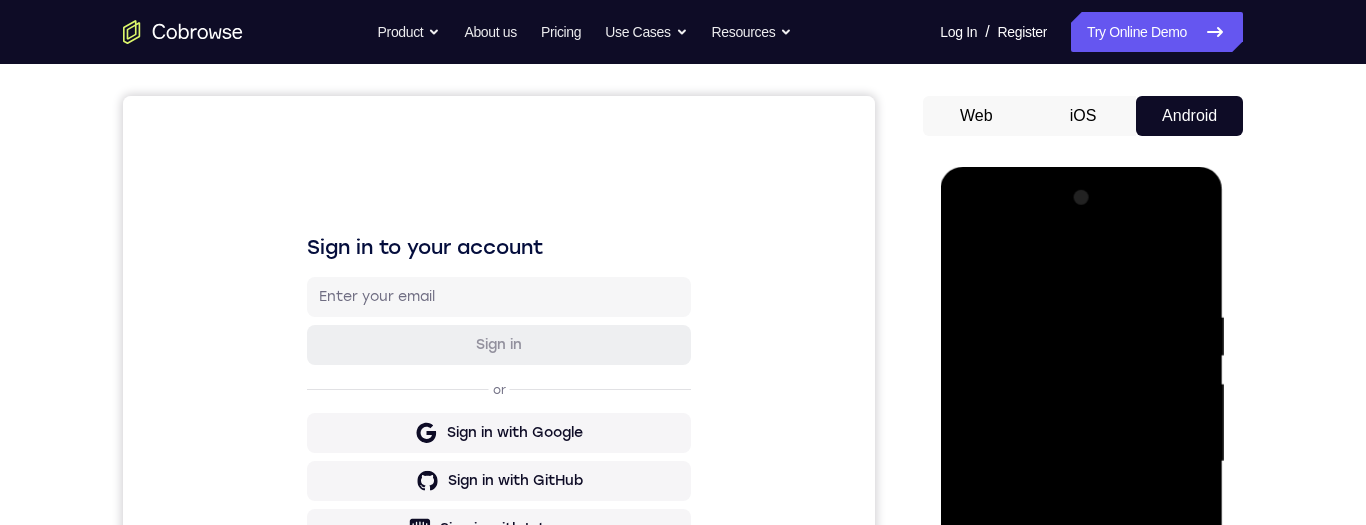 click at bounding box center [1081, 462] 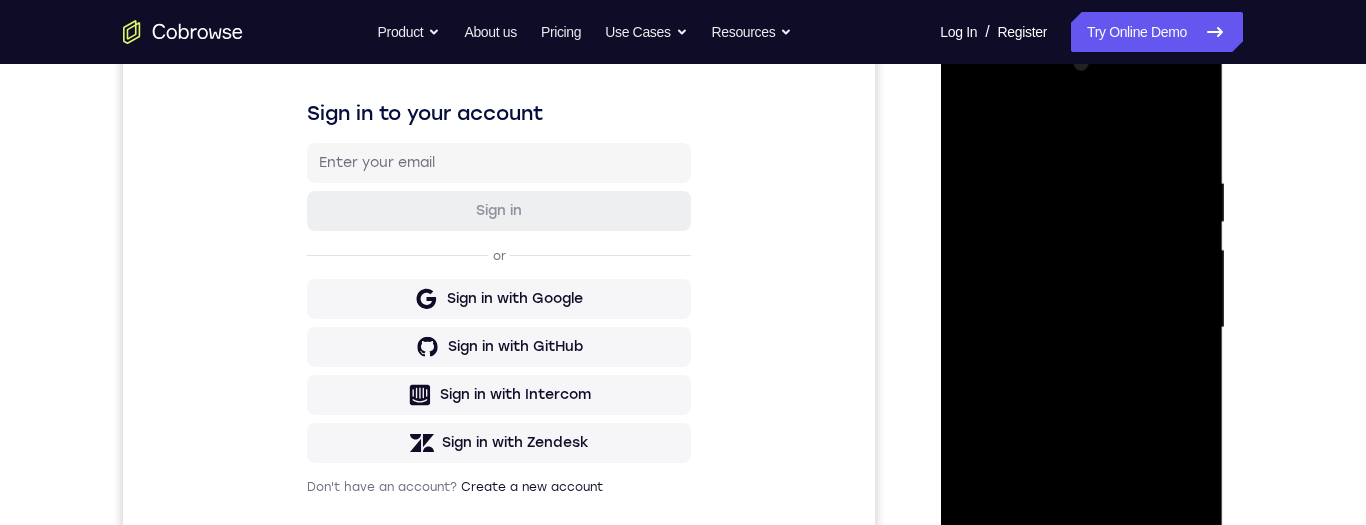 scroll, scrollTop: 508, scrollLeft: 0, axis: vertical 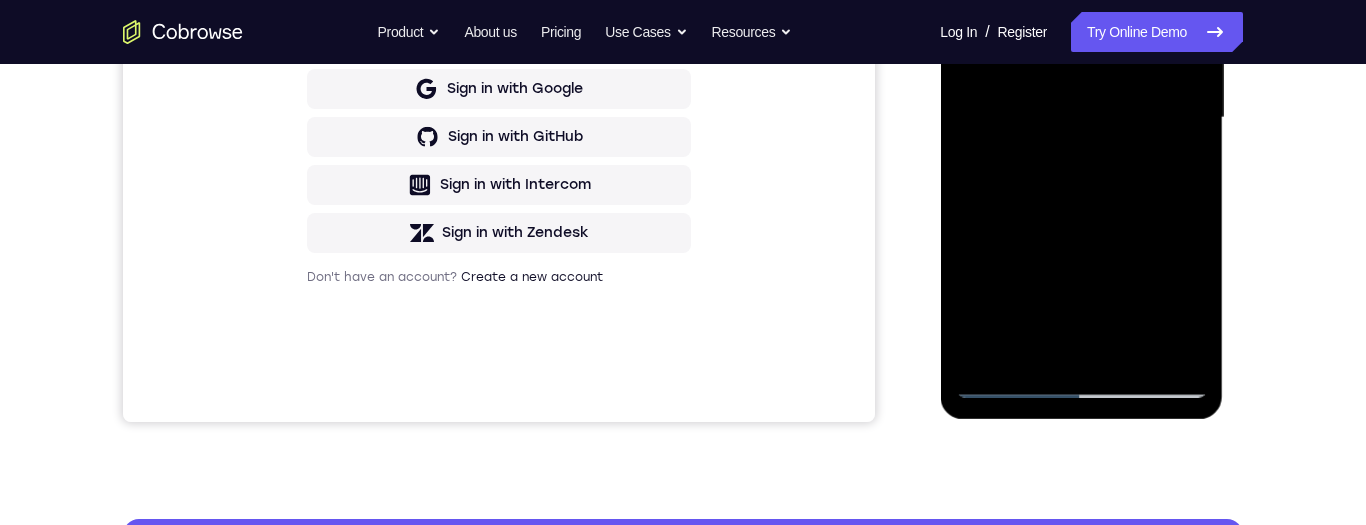 click at bounding box center [1081, 118] 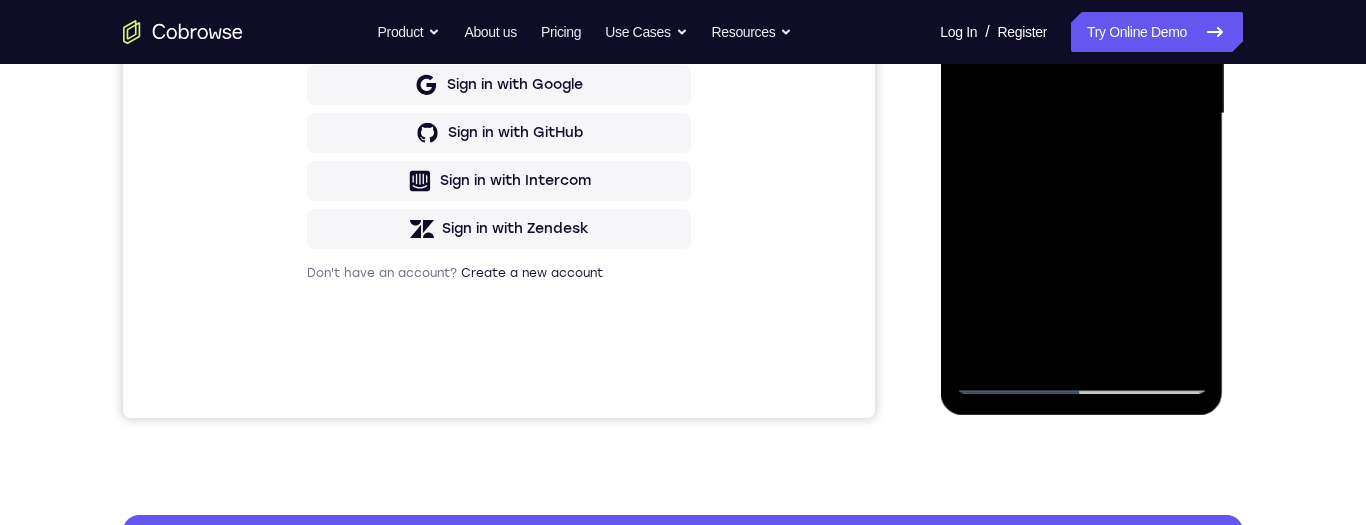 scroll, scrollTop: 395, scrollLeft: 0, axis: vertical 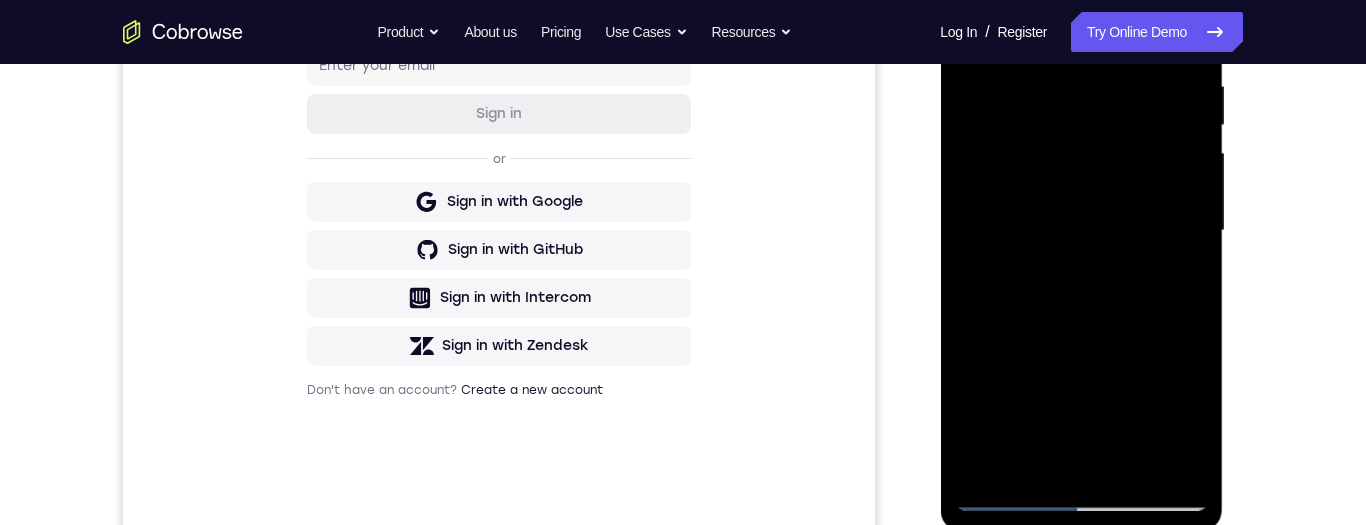 click at bounding box center (1081, 231) 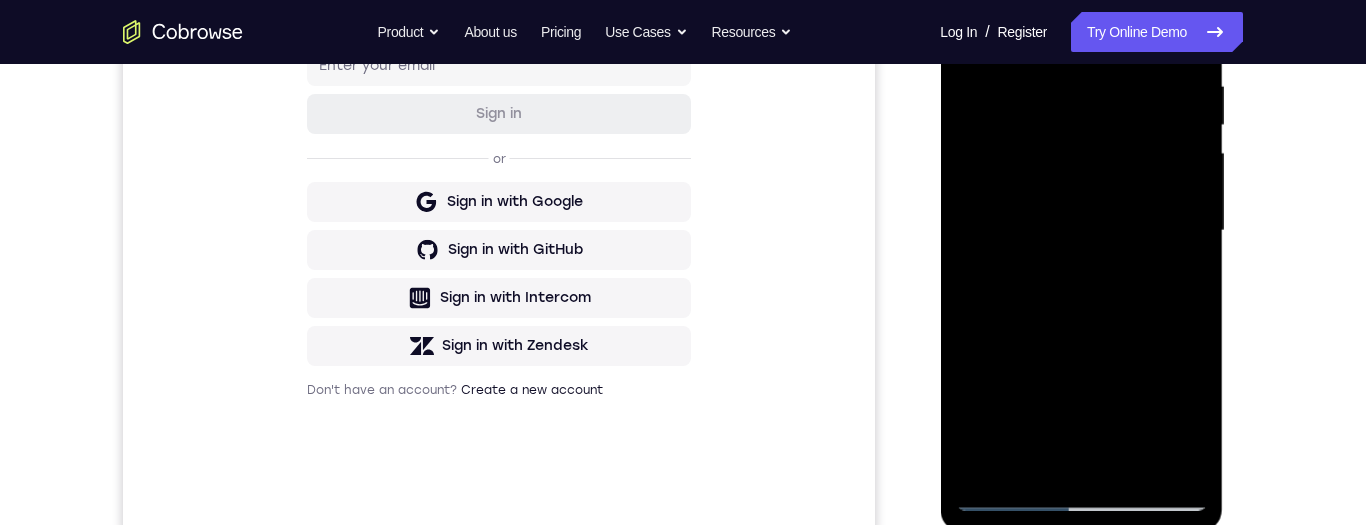 click at bounding box center [1081, 231] 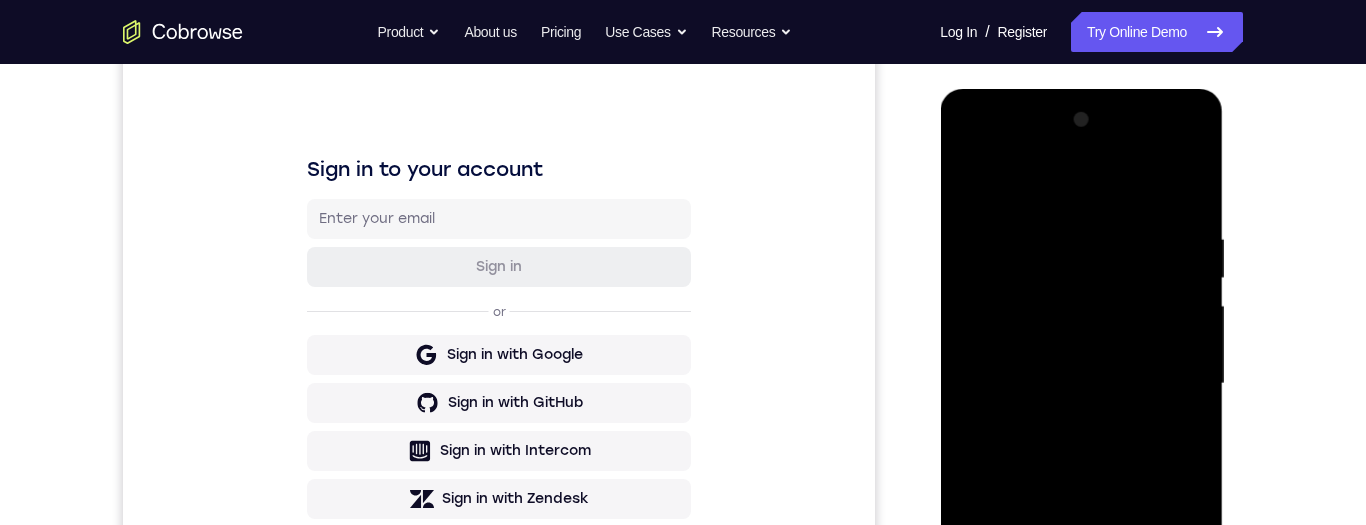 scroll, scrollTop: 238, scrollLeft: 0, axis: vertical 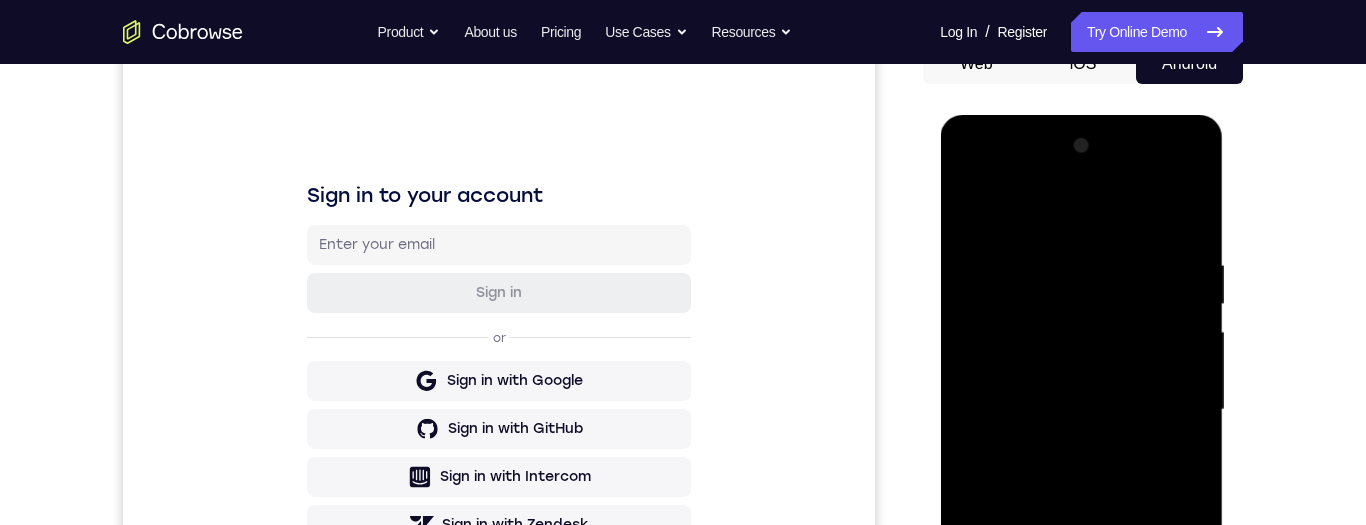click at bounding box center (1081, 410) 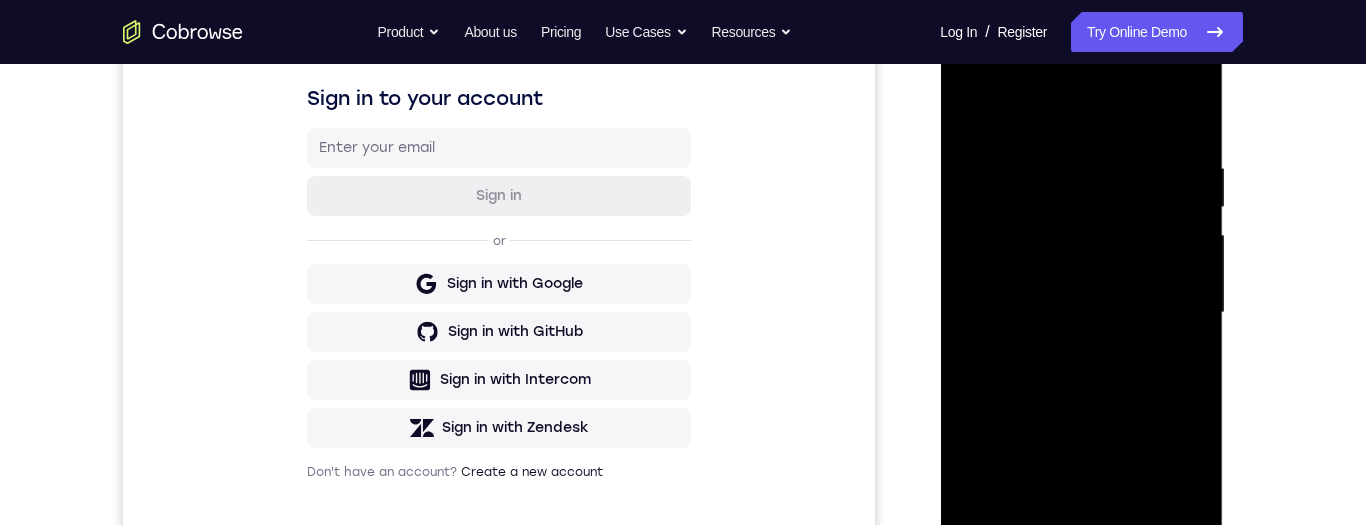 scroll, scrollTop: 339, scrollLeft: 0, axis: vertical 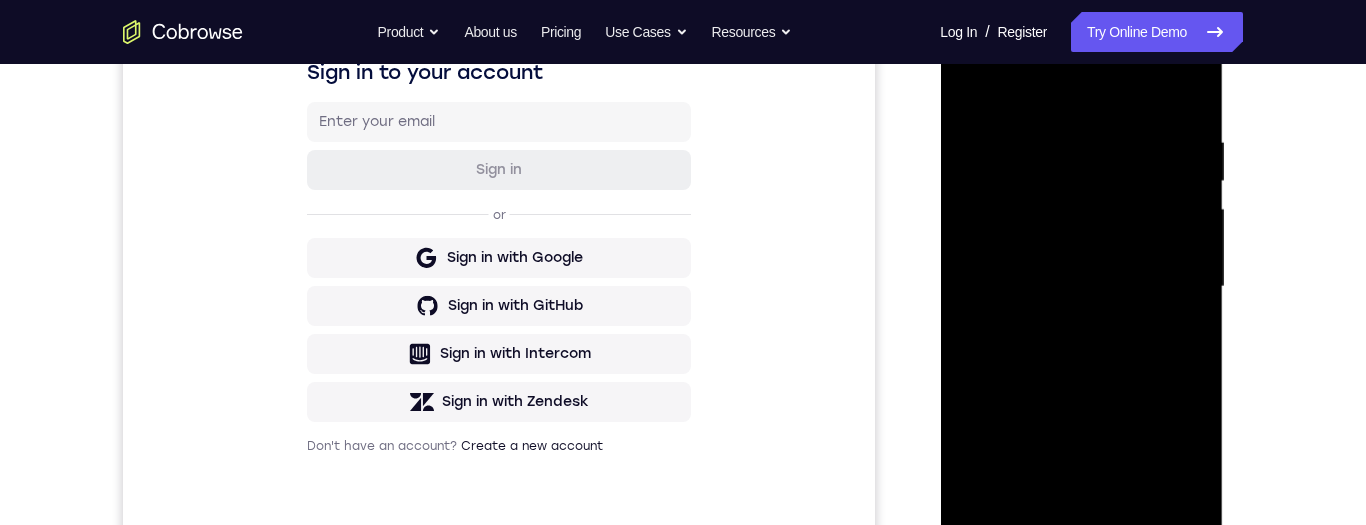 click at bounding box center (1081, 287) 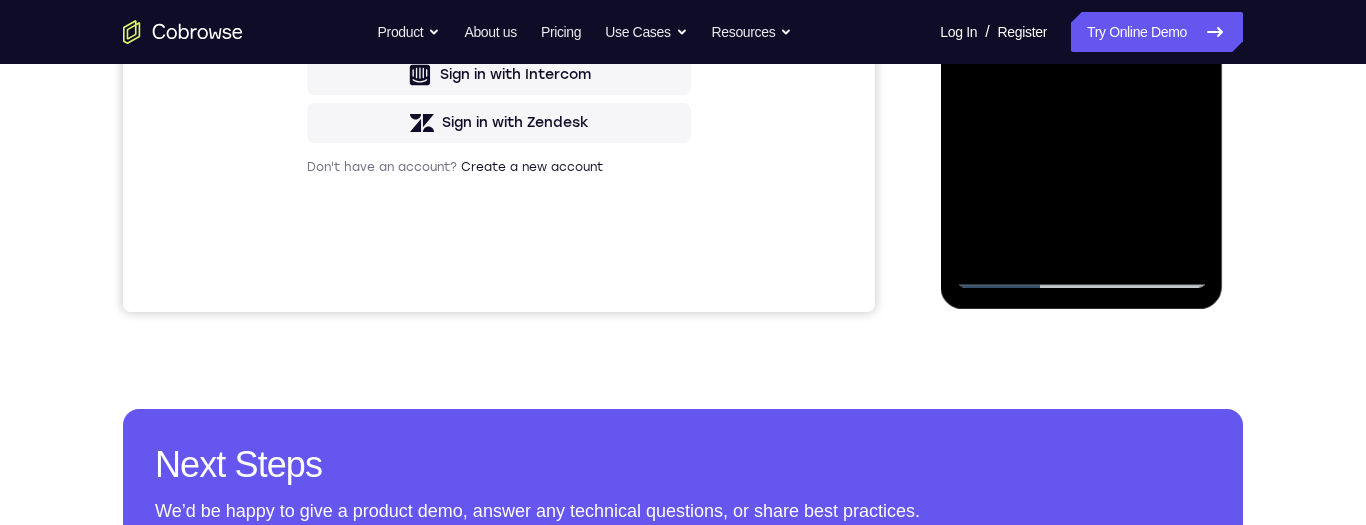 scroll, scrollTop: 500, scrollLeft: 0, axis: vertical 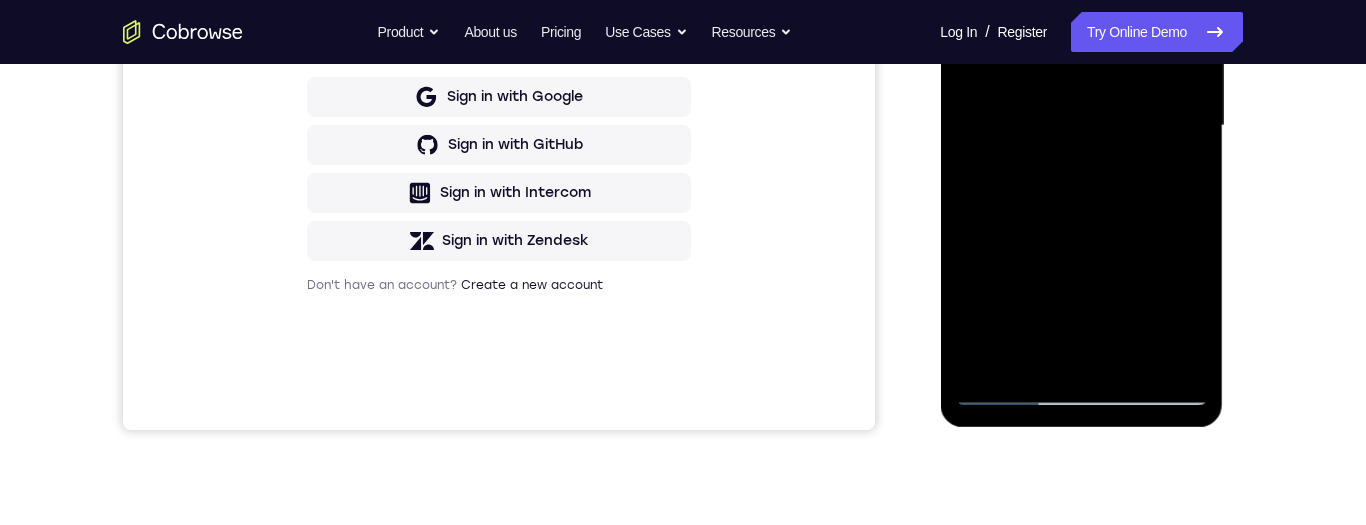 click at bounding box center (1081, 126) 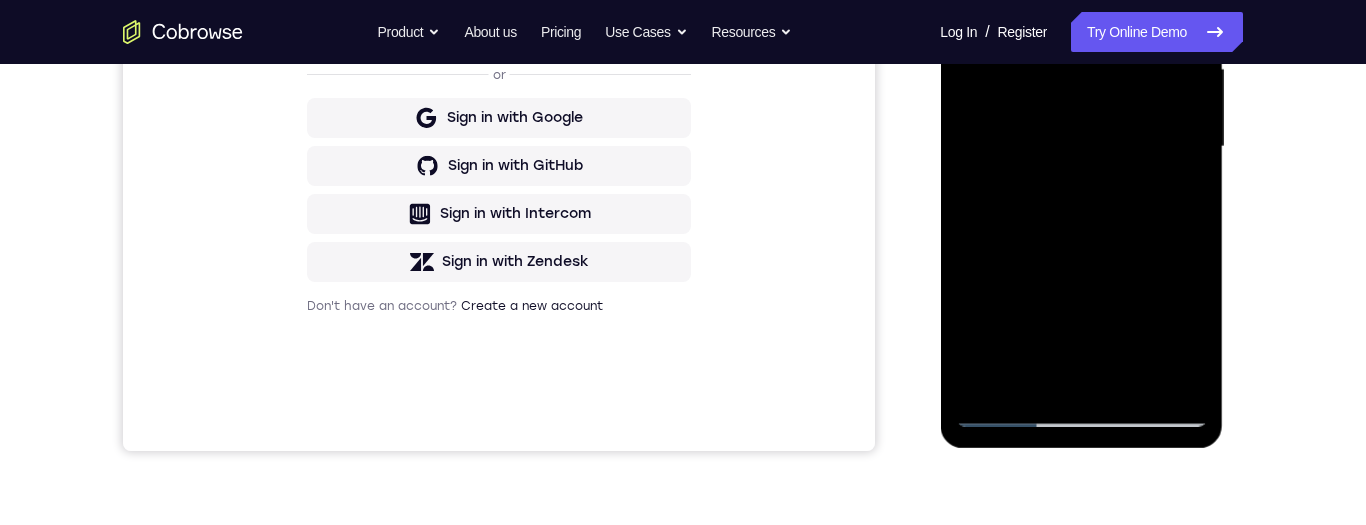 scroll, scrollTop: 250, scrollLeft: 0, axis: vertical 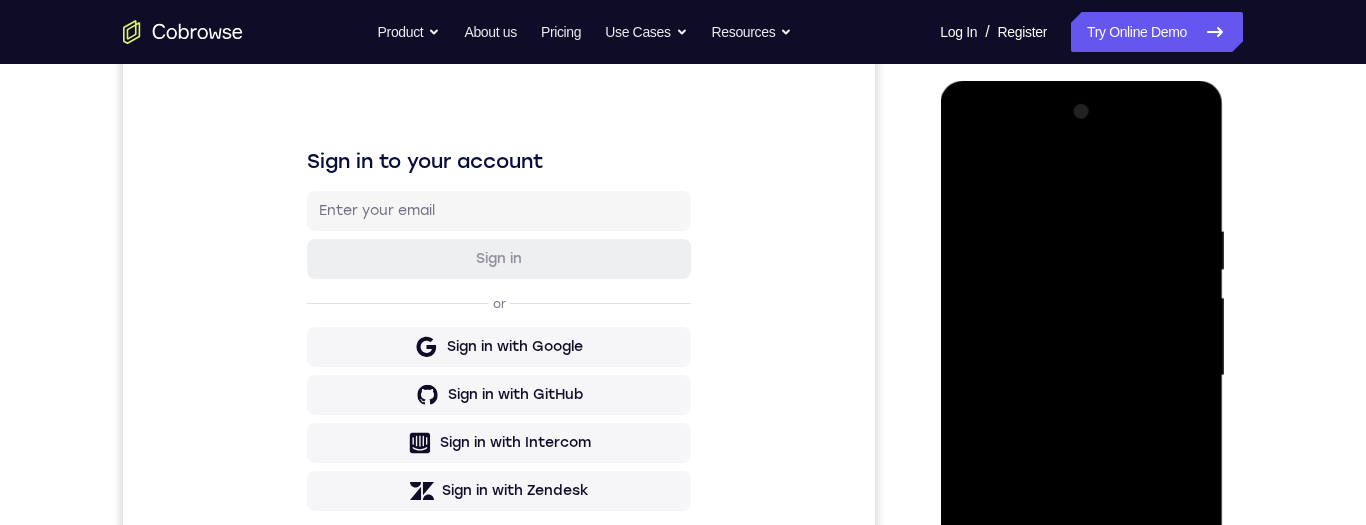click at bounding box center (1081, 376) 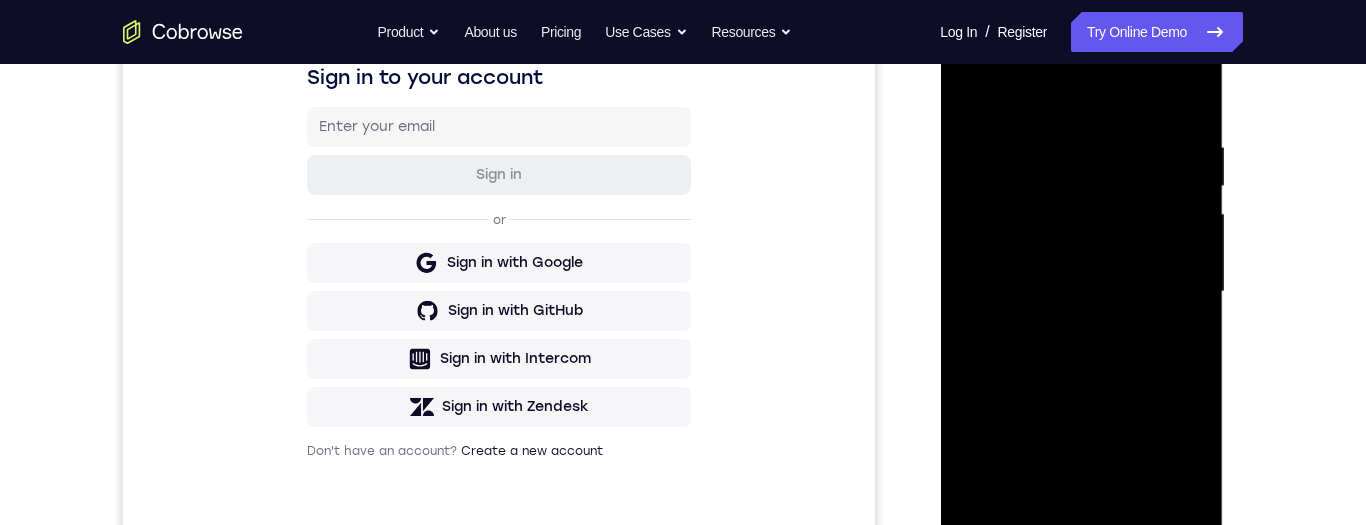 scroll, scrollTop: 427, scrollLeft: 0, axis: vertical 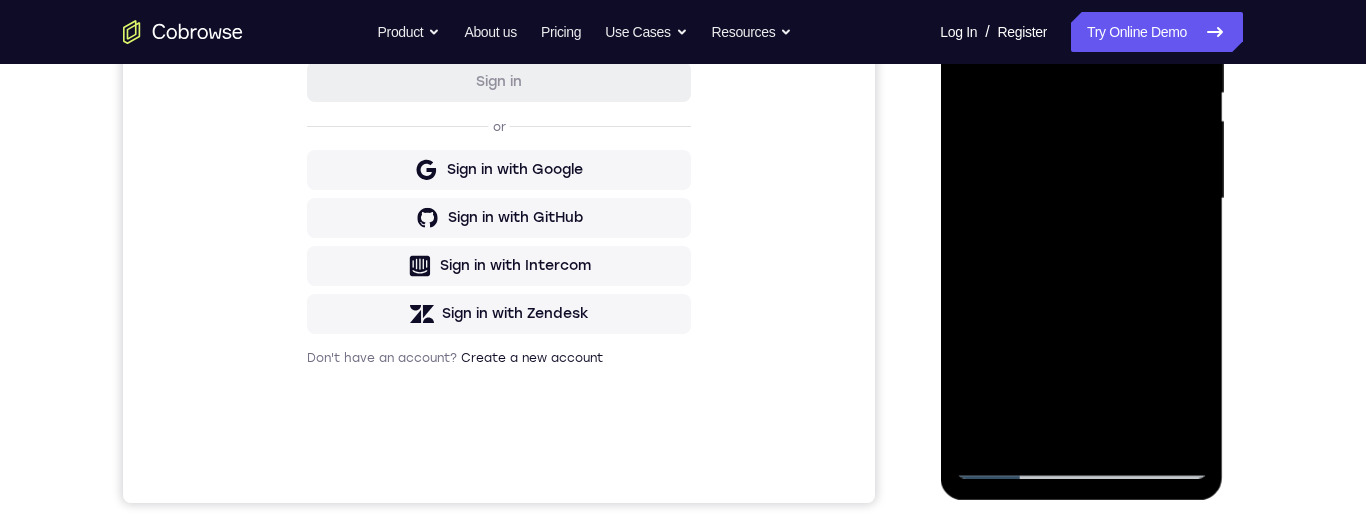 click at bounding box center (1081, 199) 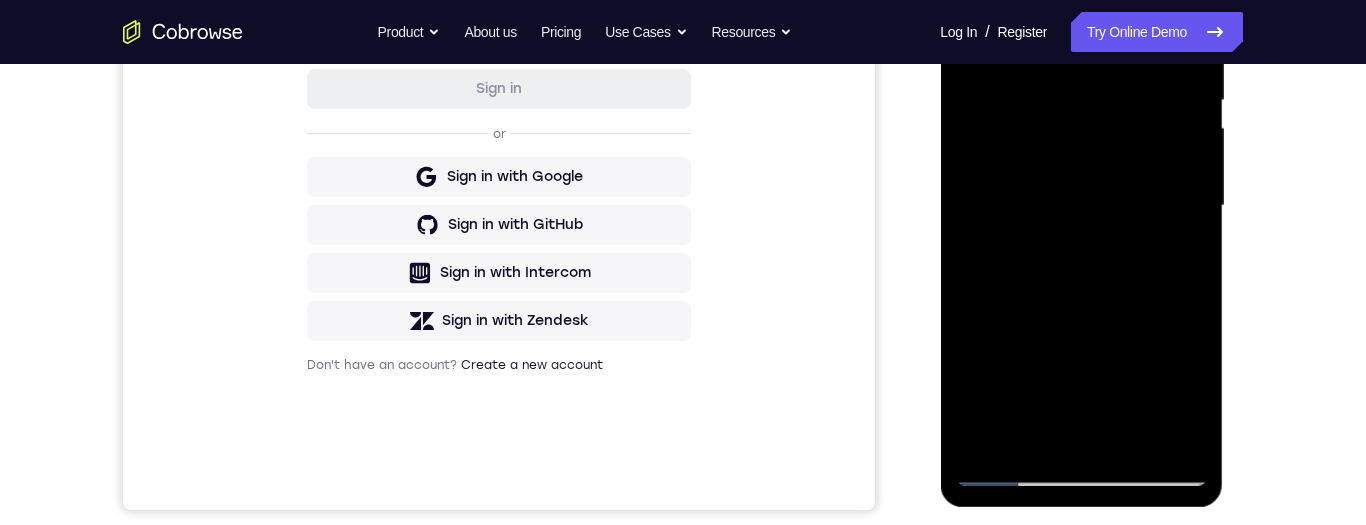click at bounding box center [1081, 206] 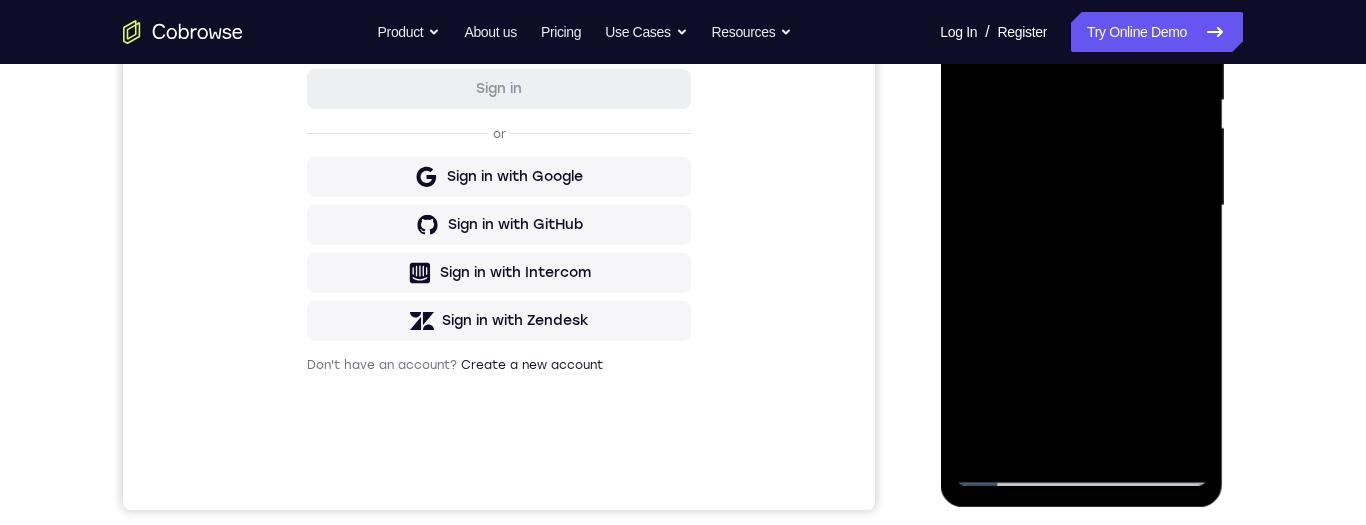 click at bounding box center (1081, 206) 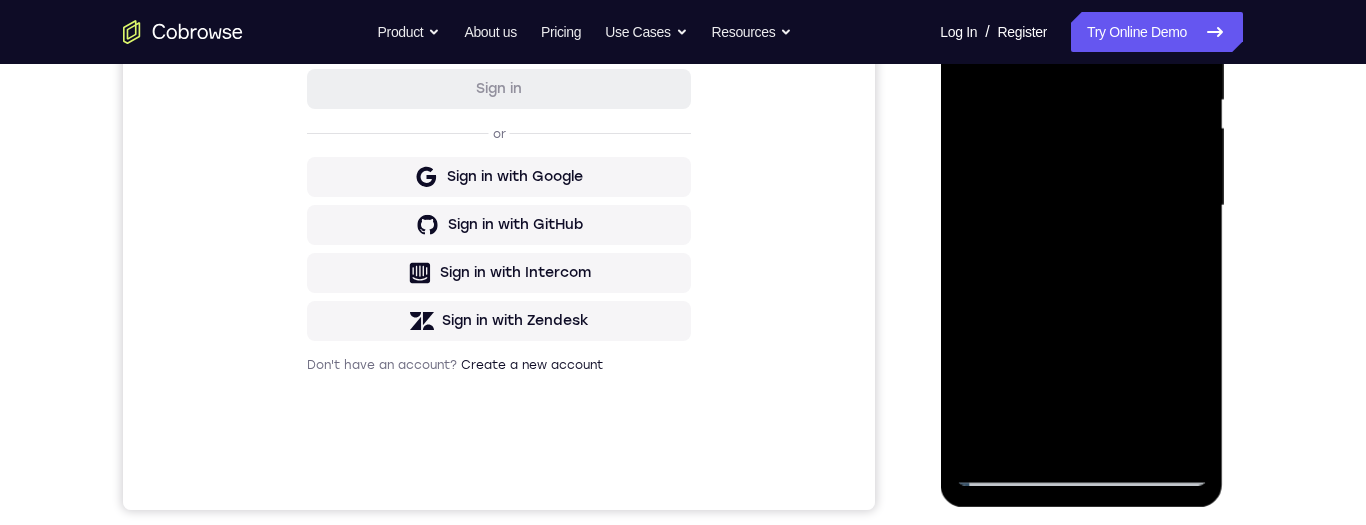 click at bounding box center [1081, 206] 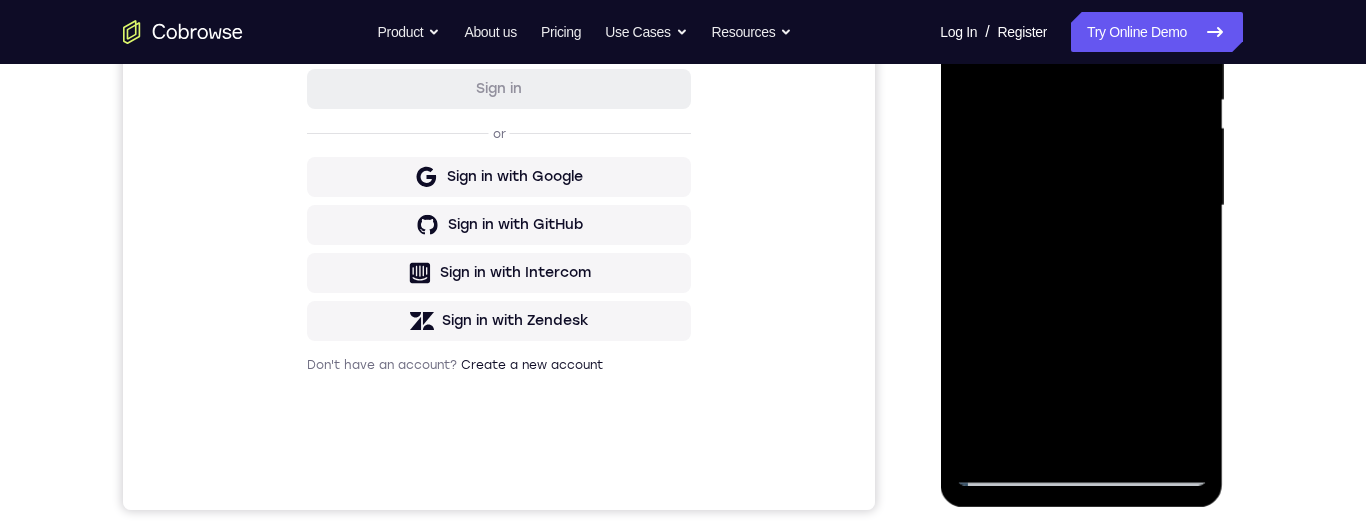 scroll, scrollTop: 247, scrollLeft: 0, axis: vertical 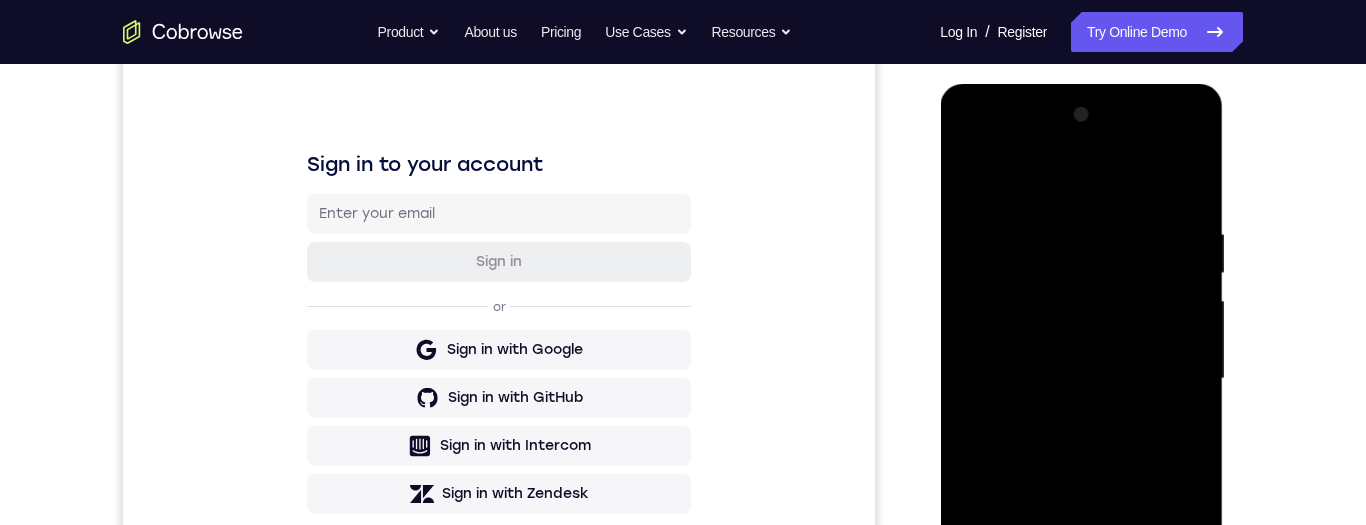 click at bounding box center (1081, 379) 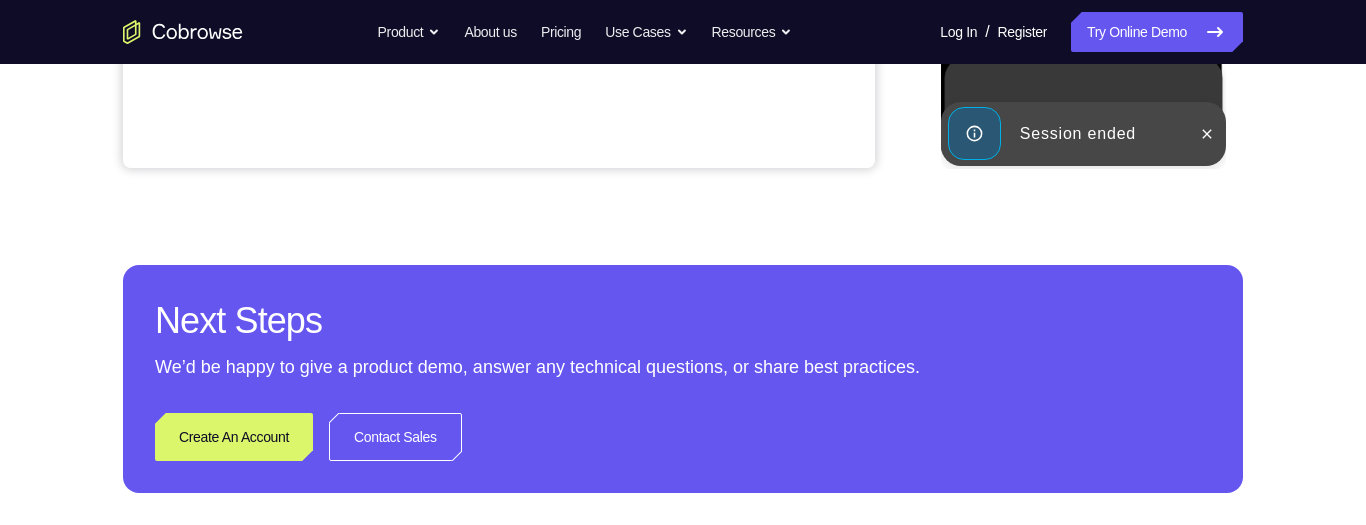 scroll, scrollTop: 370, scrollLeft: 0, axis: vertical 